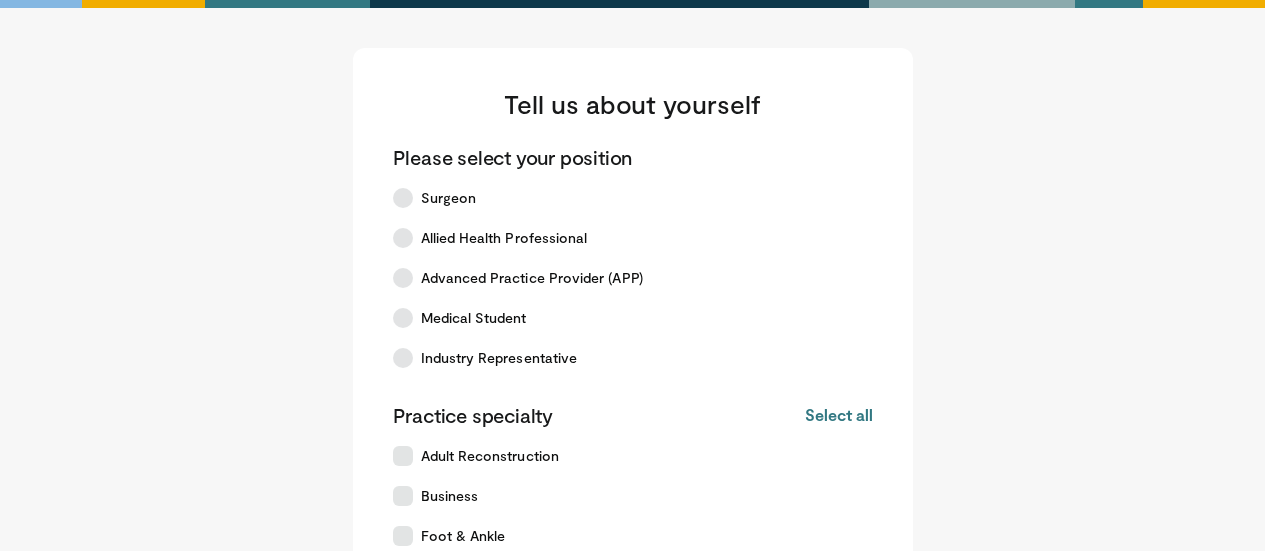 scroll, scrollTop: 0, scrollLeft: 0, axis: both 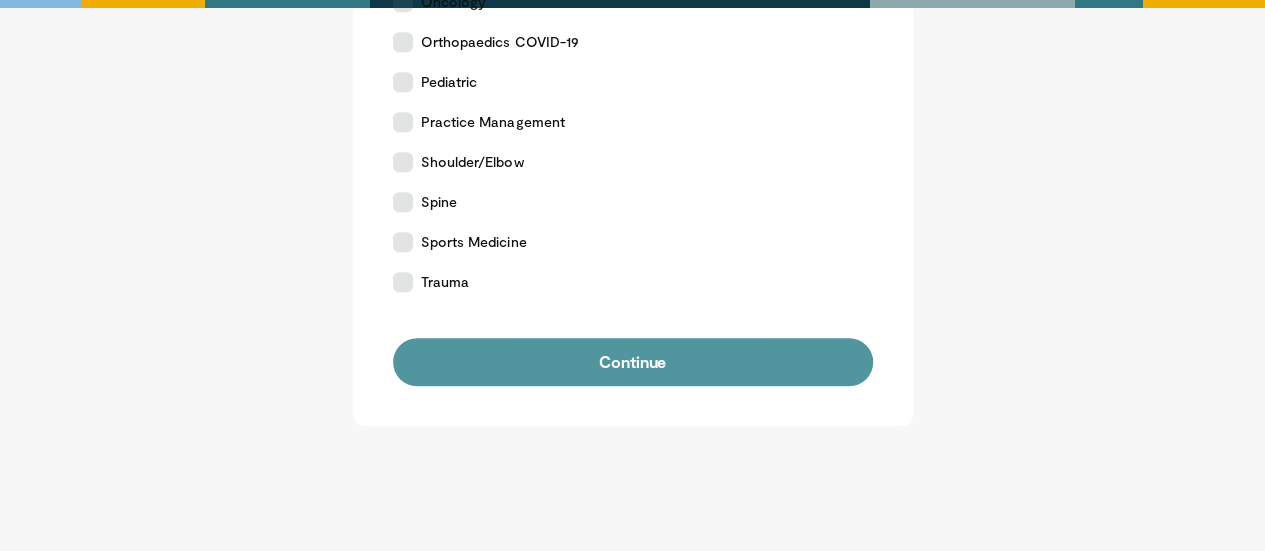 click on "Continue" at bounding box center [633, 362] 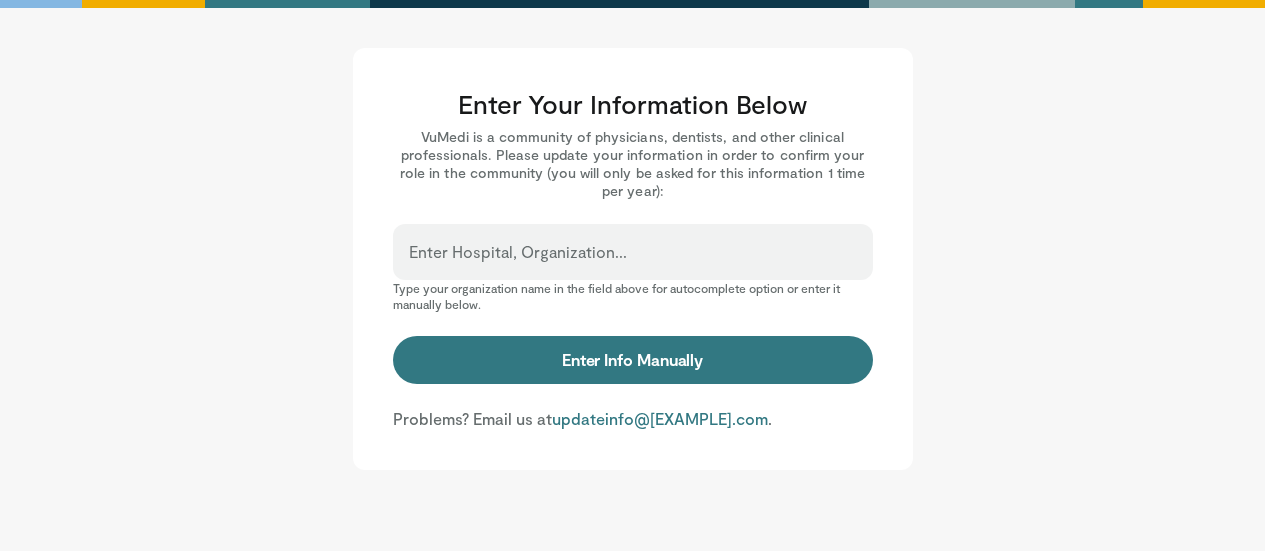 scroll, scrollTop: 0, scrollLeft: 0, axis: both 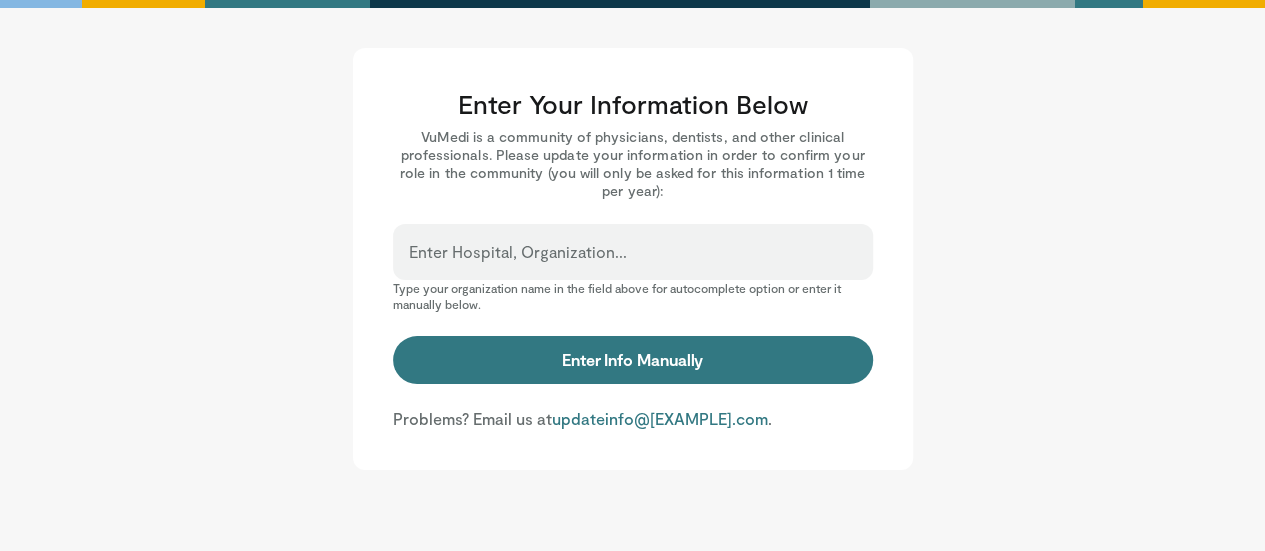 click on "Enter Hospital, Organization..." at bounding box center (633, 252) 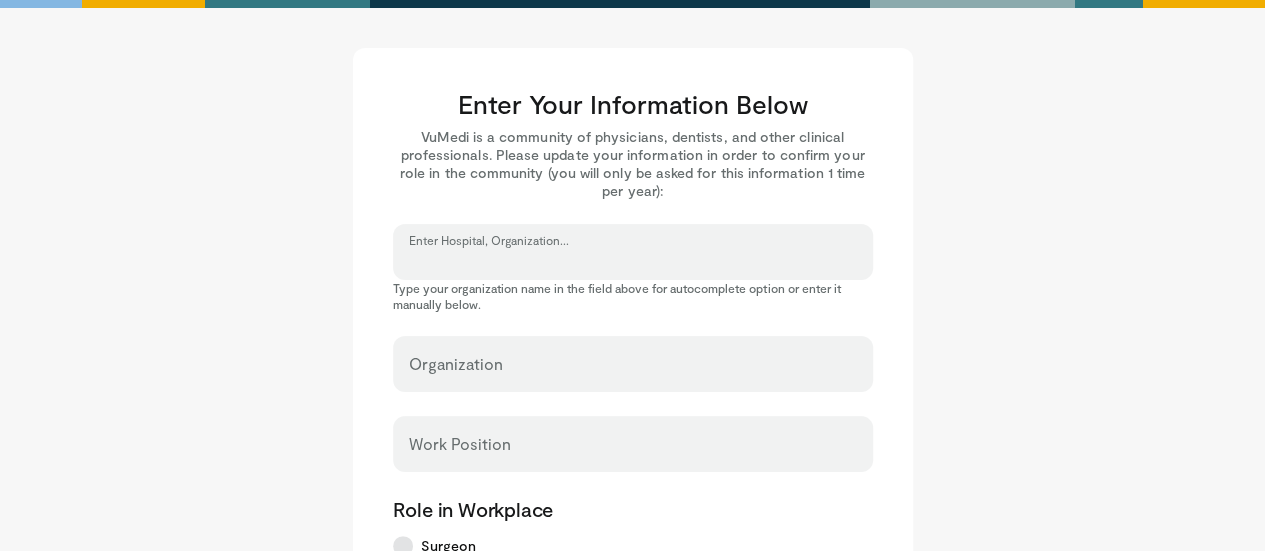 click on "Enter Hospital, Organization..." at bounding box center [633, 261] 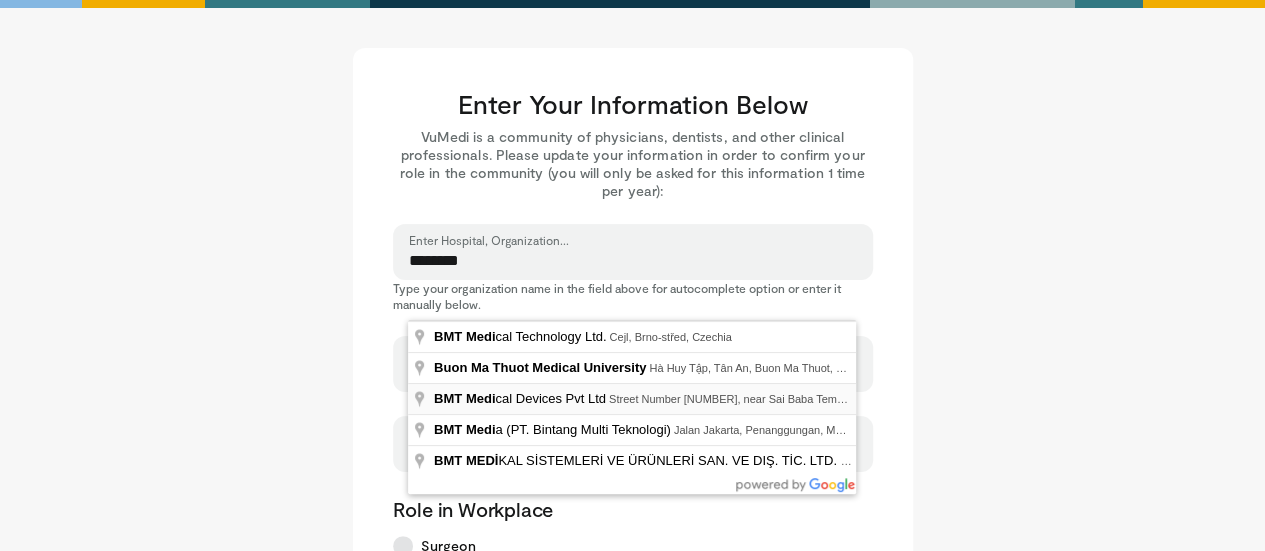 type on "**********" 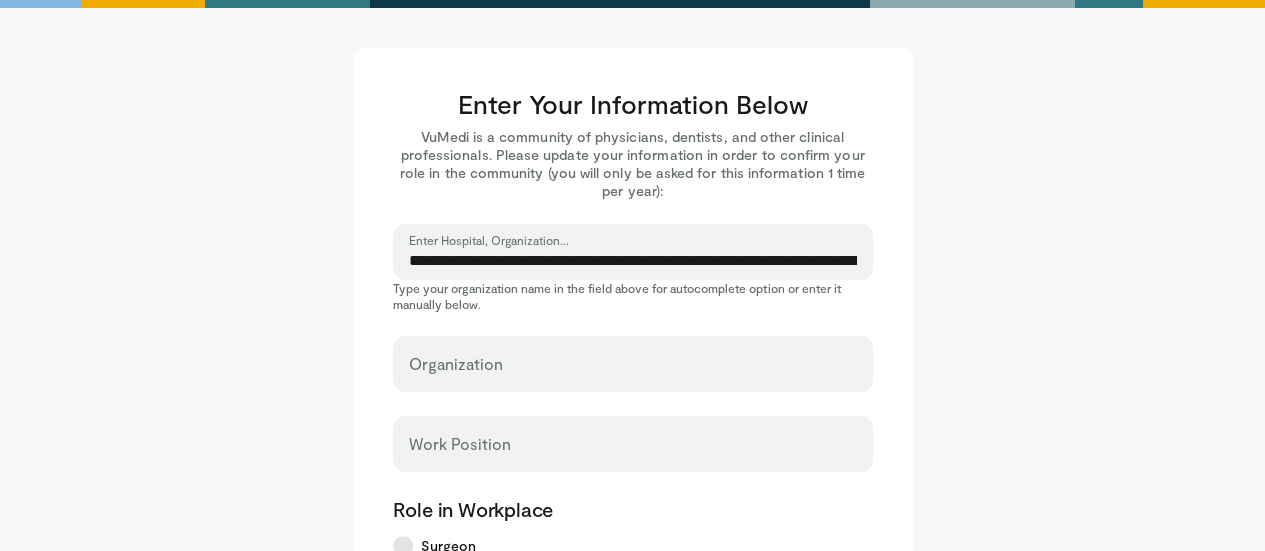 type on "**********" 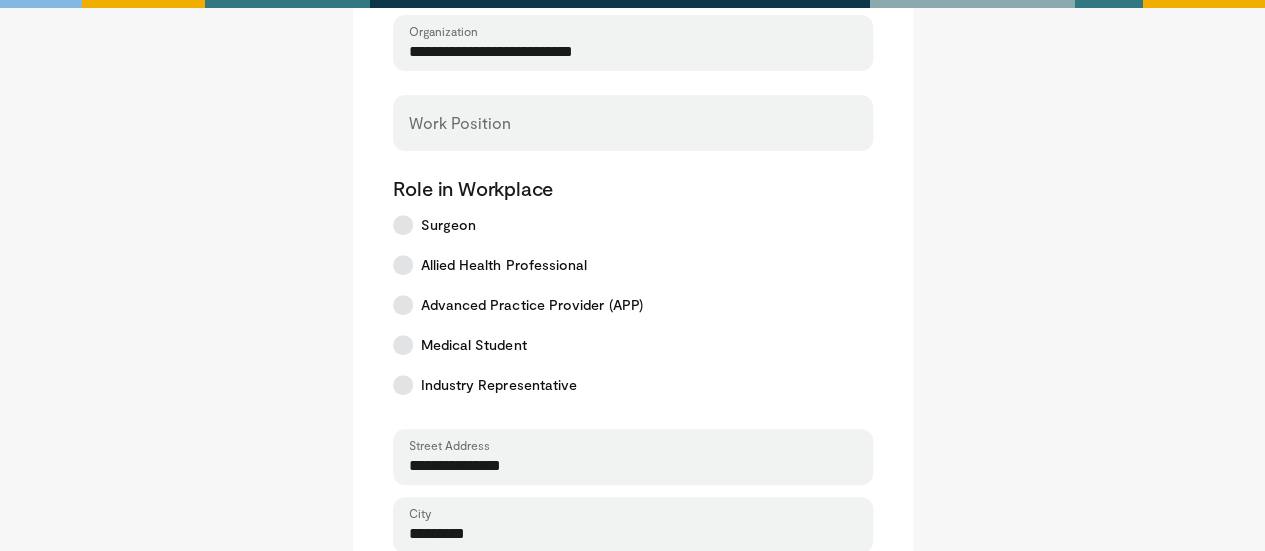 scroll, scrollTop: 326, scrollLeft: 0, axis: vertical 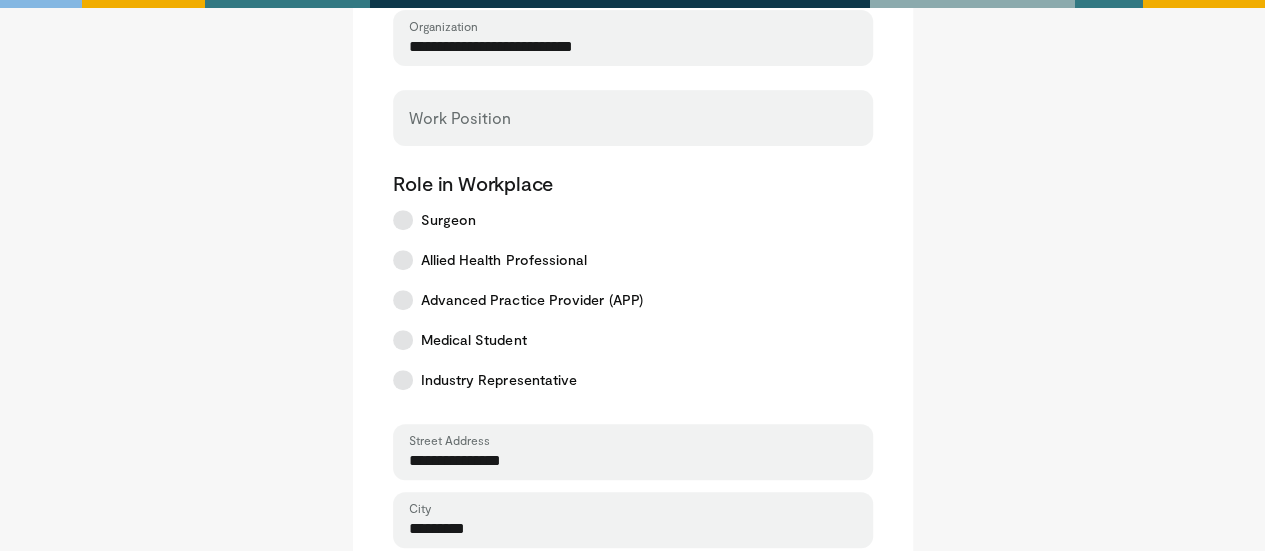 click on "Work Position" at bounding box center (633, 118) 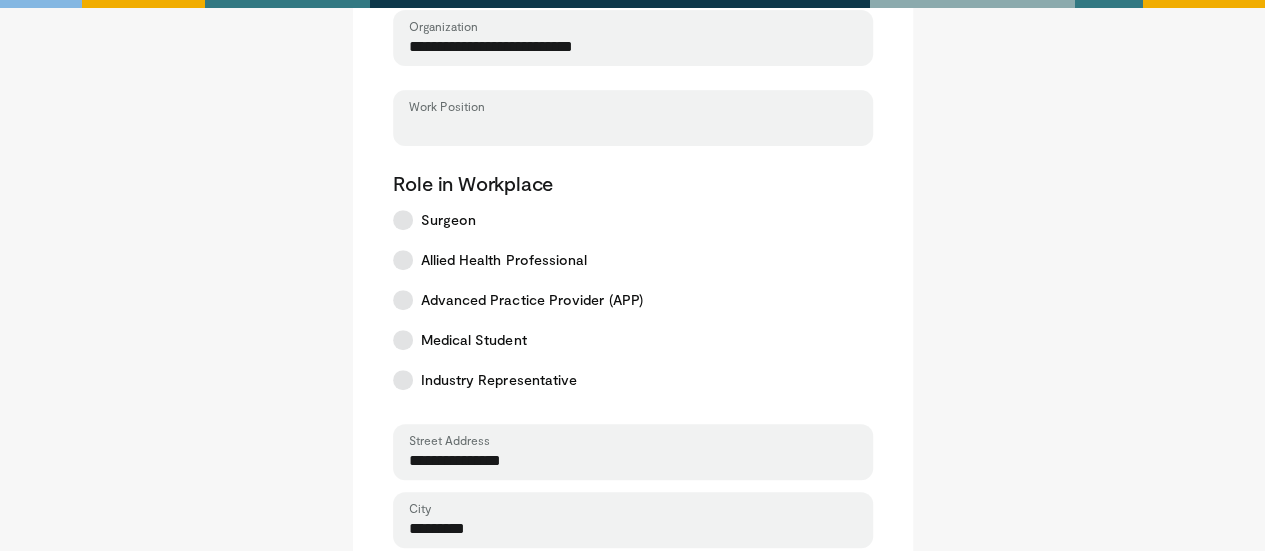 click on "Work Position" at bounding box center [633, 127] 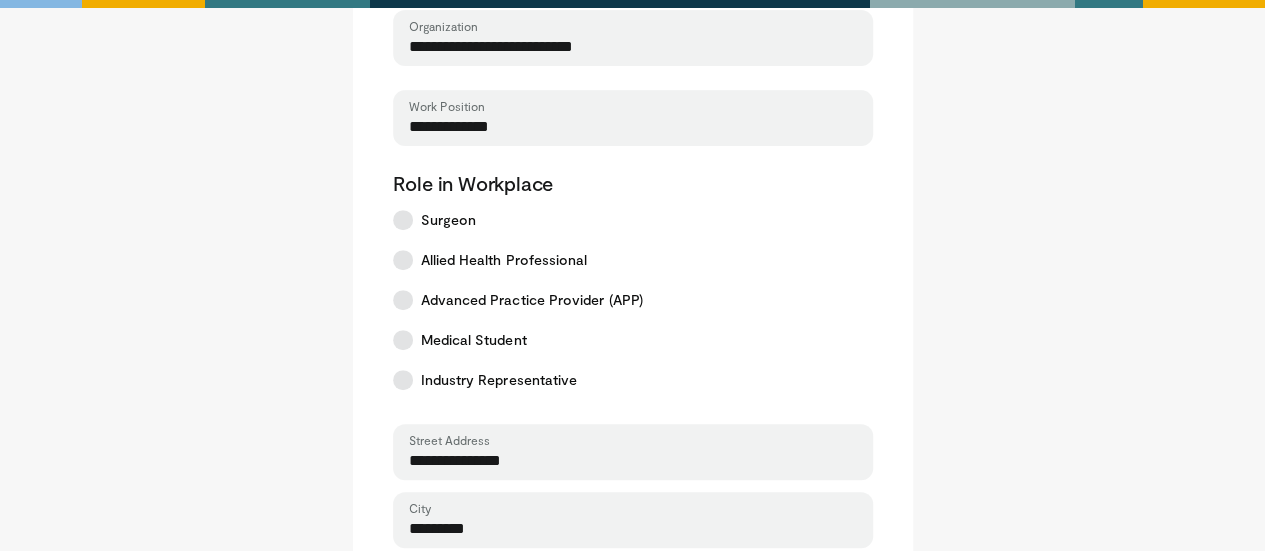 type on "**********" 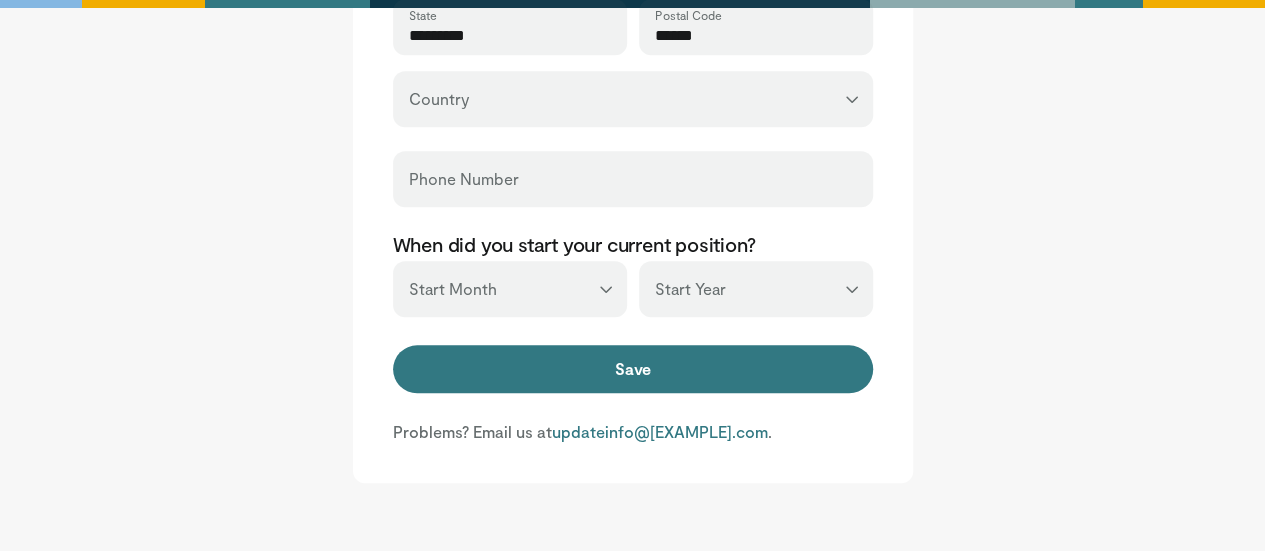 scroll, scrollTop: 886, scrollLeft: 0, axis: vertical 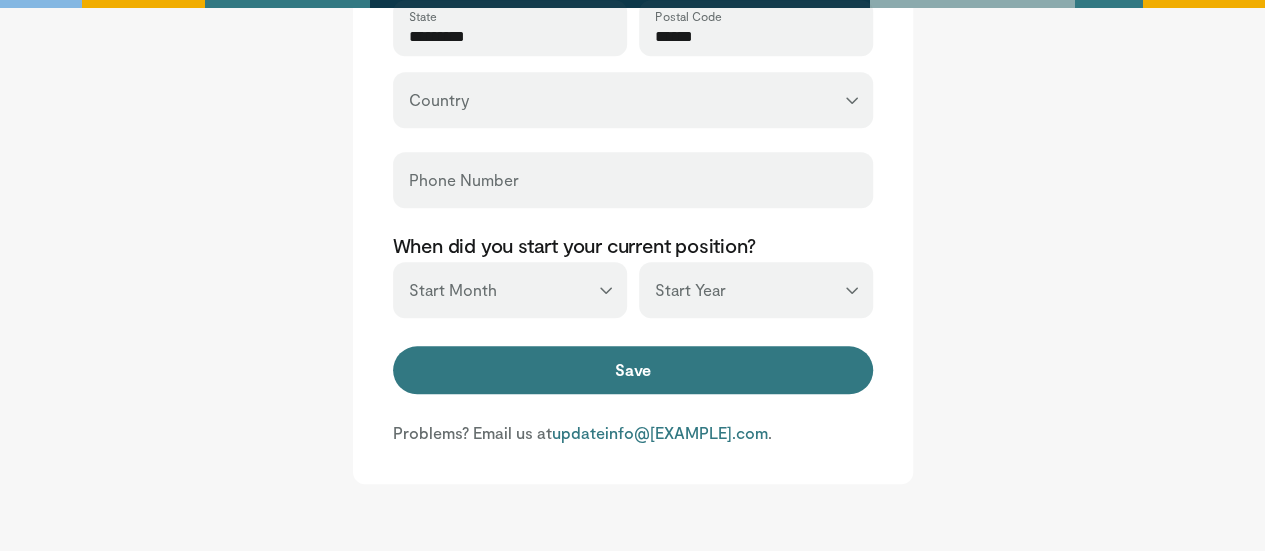 click on "**********" at bounding box center [633, 100] 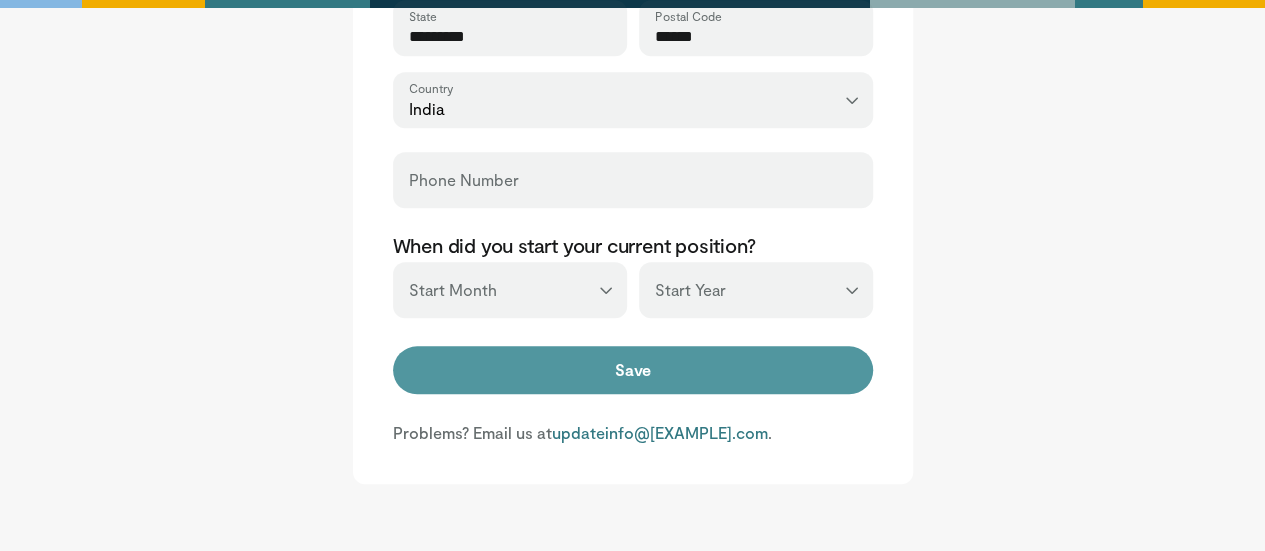 click on "Save" at bounding box center [633, 370] 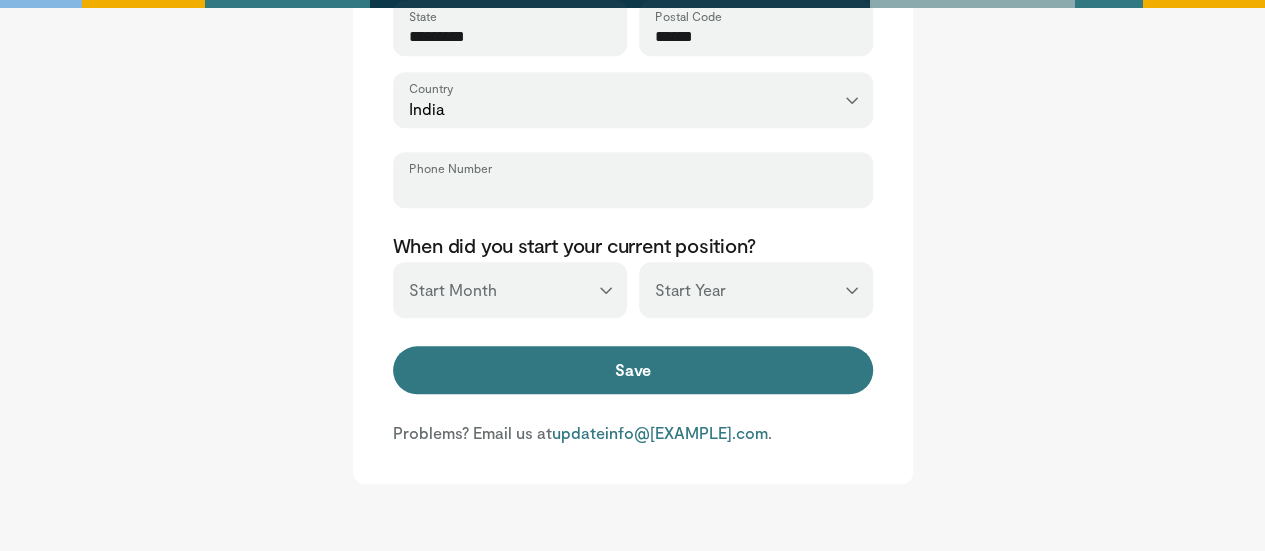 click on "Phone Number" at bounding box center [633, 189] 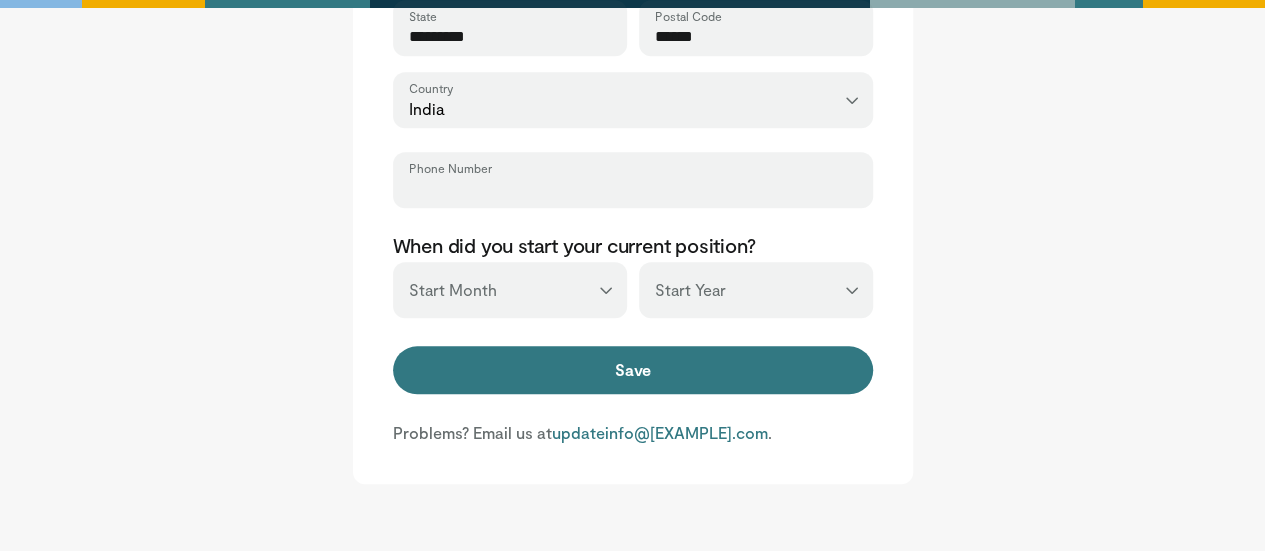 type on "**********" 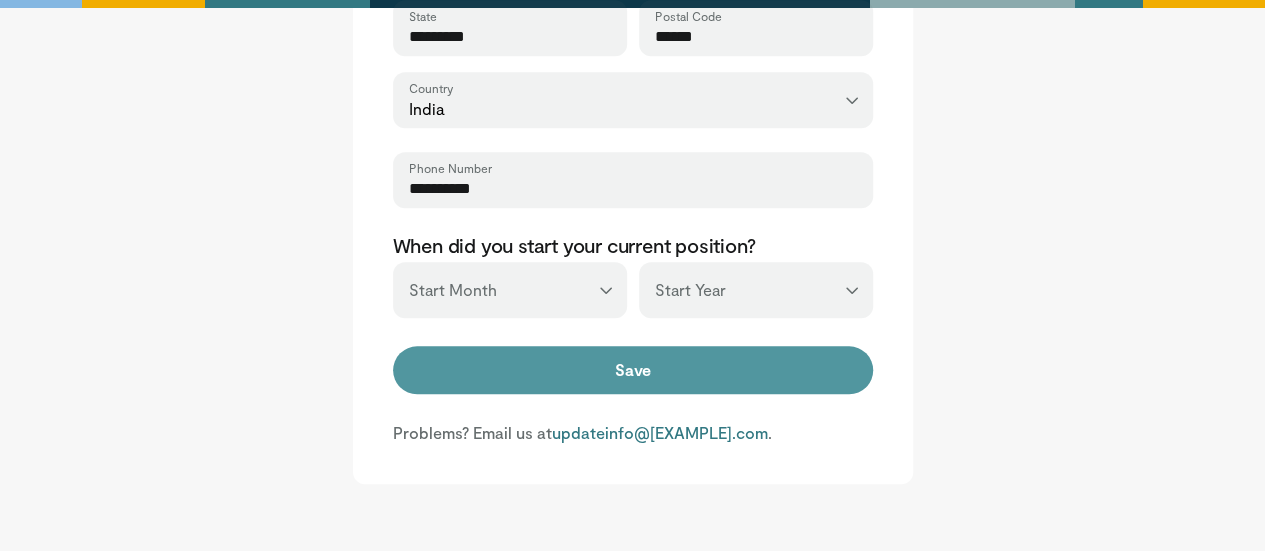 click on "Save" at bounding box center [633, 370] 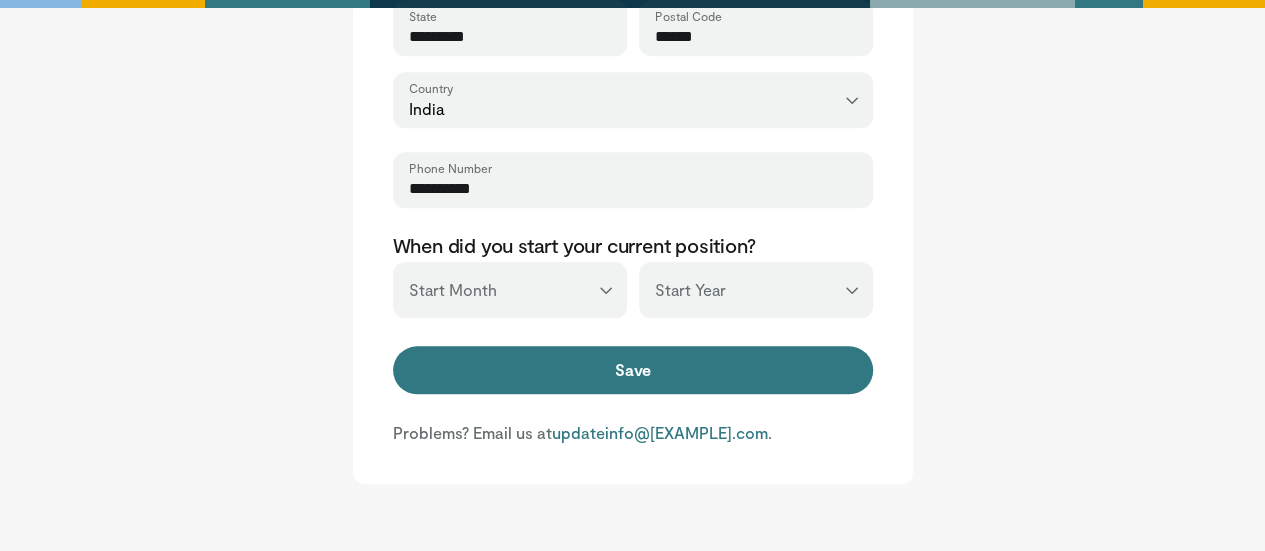 click on "***
*******
********
*****
*****
***
****
****
******
*********
*******
********
********" at bounding box center [510, 290] 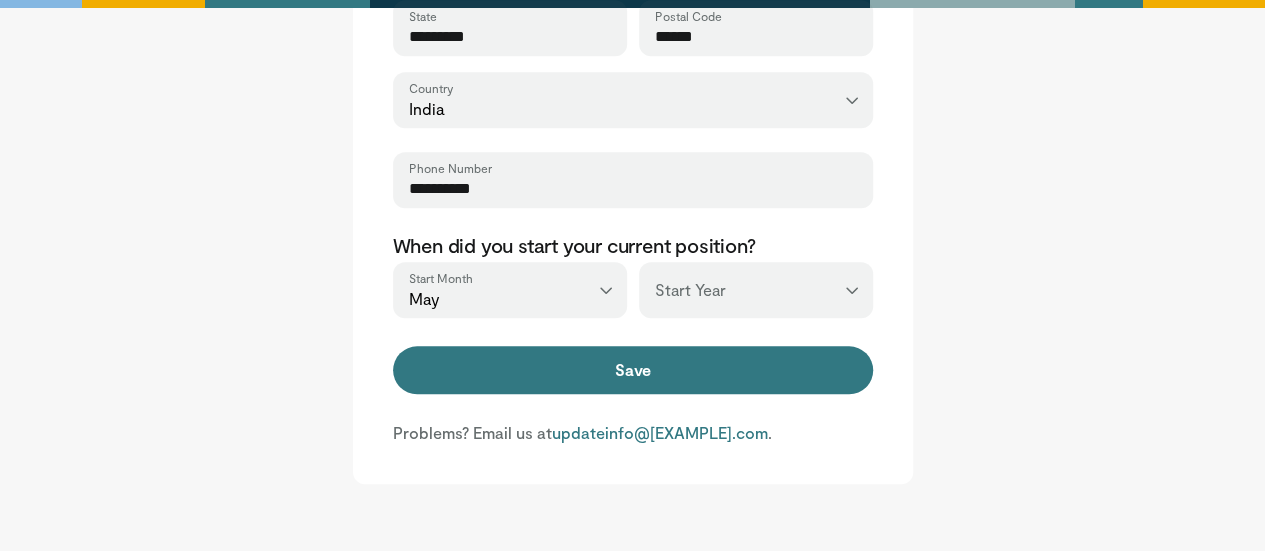 click on "***
****
****
****
****
****
****
****
****
****
****
****
****
****
****
****
****
****
****
****
****
****
****
****
****
****
****
****
****
**** **** **** **** ****" at bounding box center [756, 290] 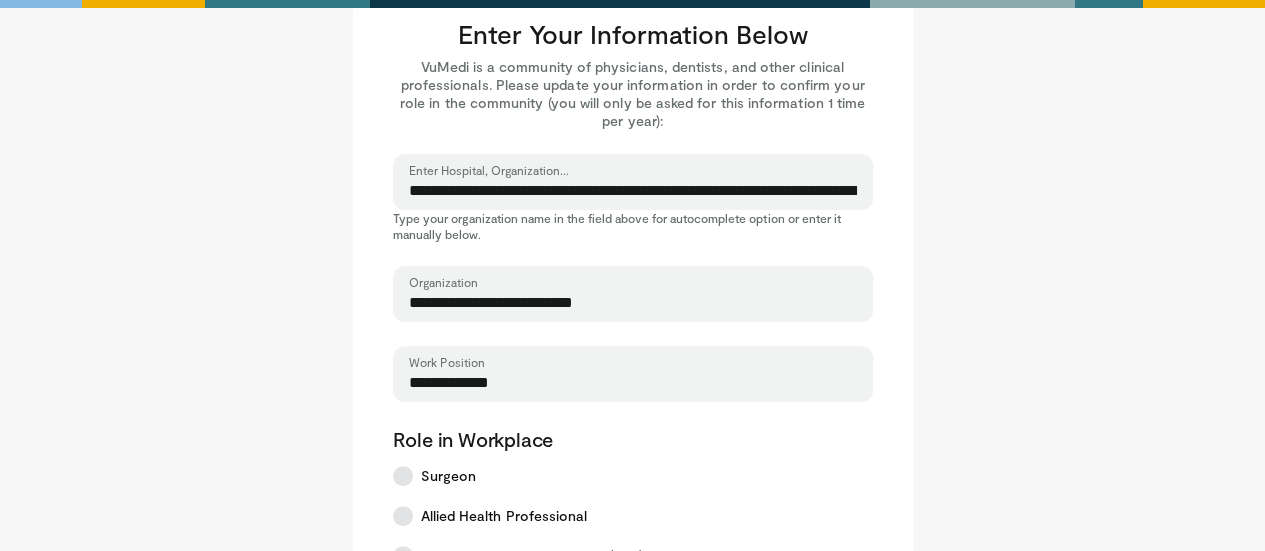 scroll, scrollTop: 6, scrollLeft: 0, axis: vertical 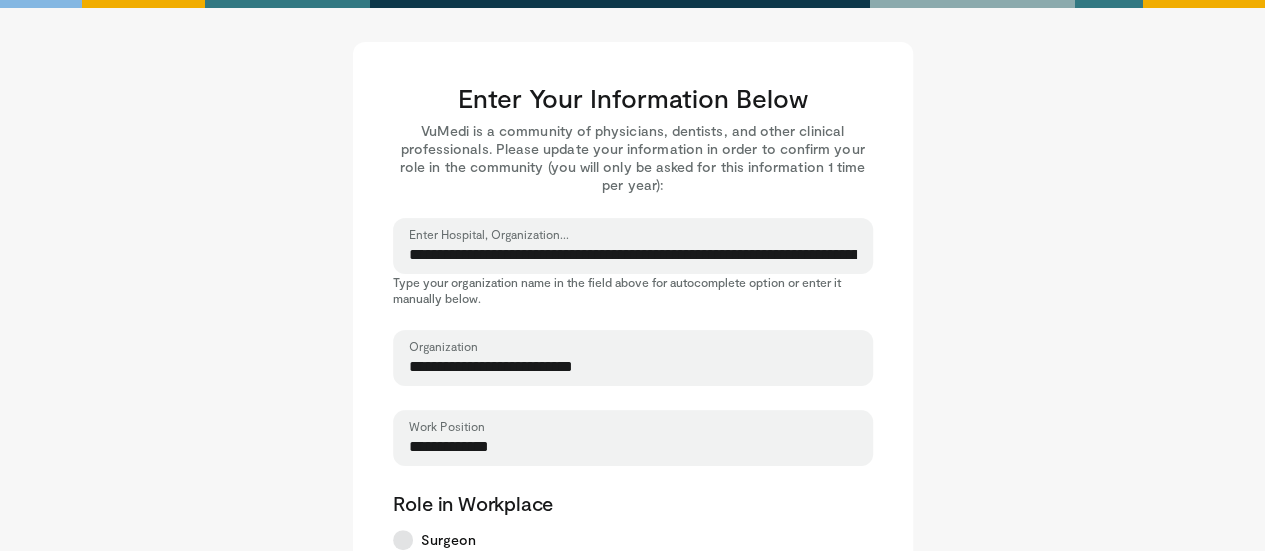click on "**********" at bounding box center [633, 255] 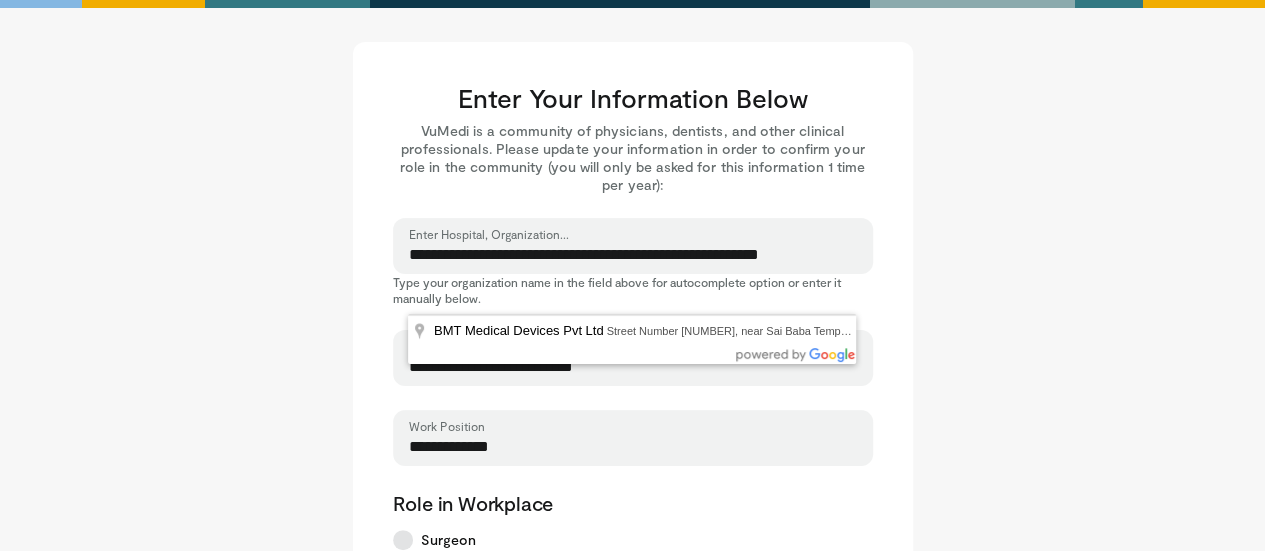 scroll, scrollTop: 0, scrollLeft: 0, axis: both 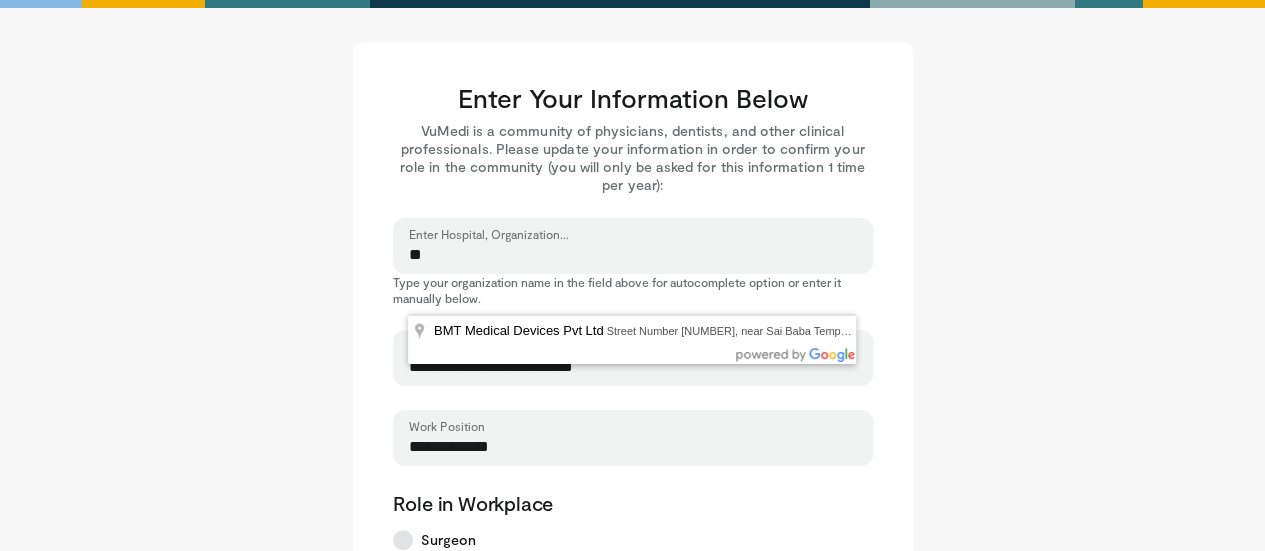 type on "*" 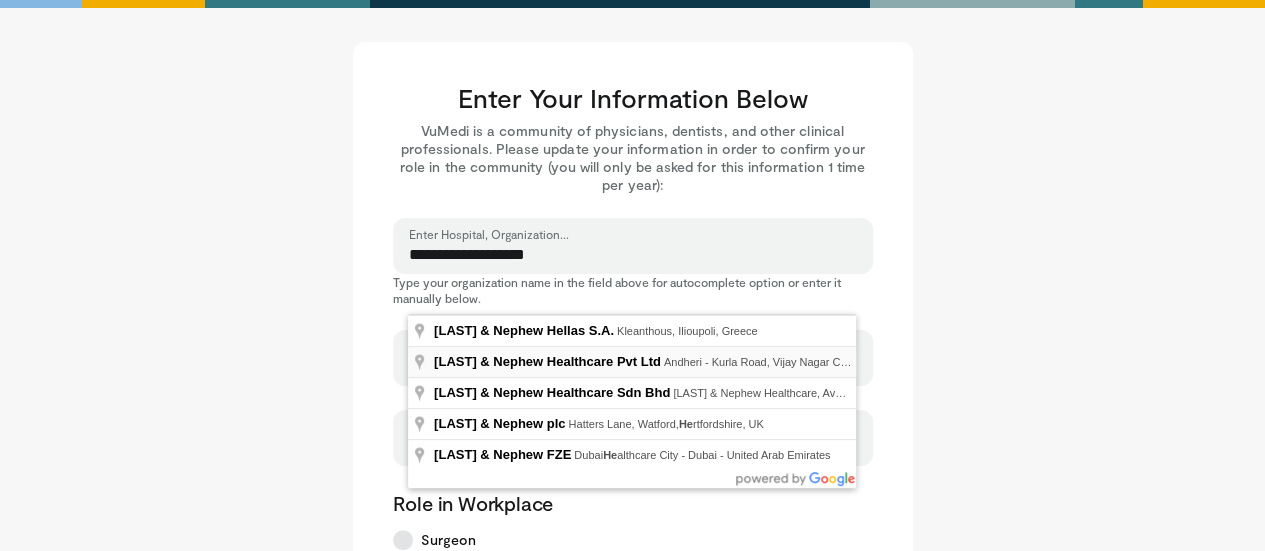 type on "**********" 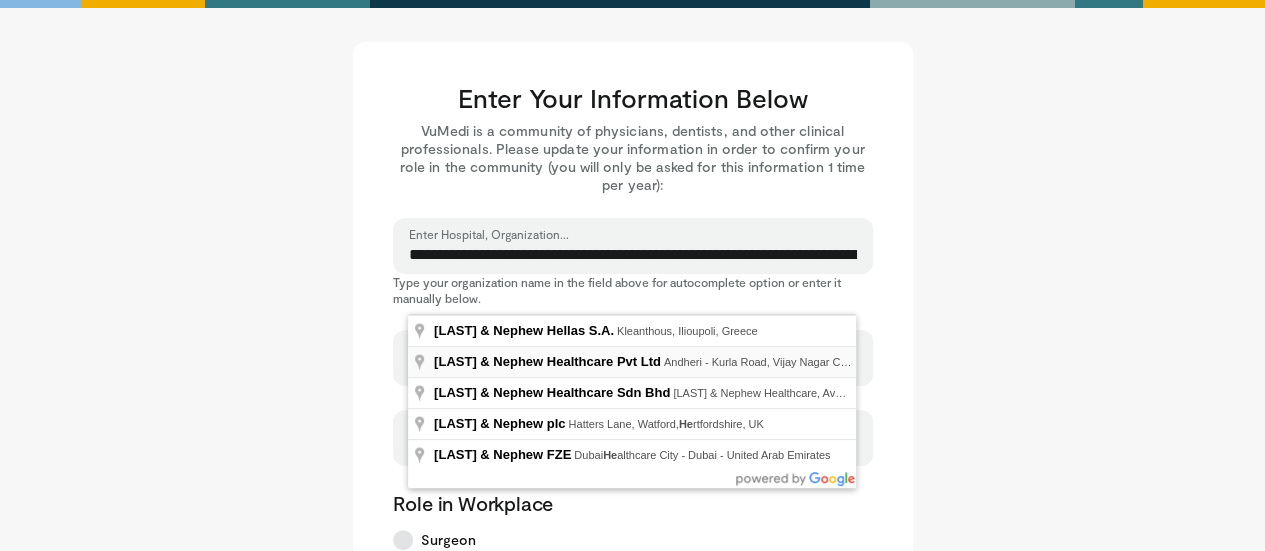 type on "**********" 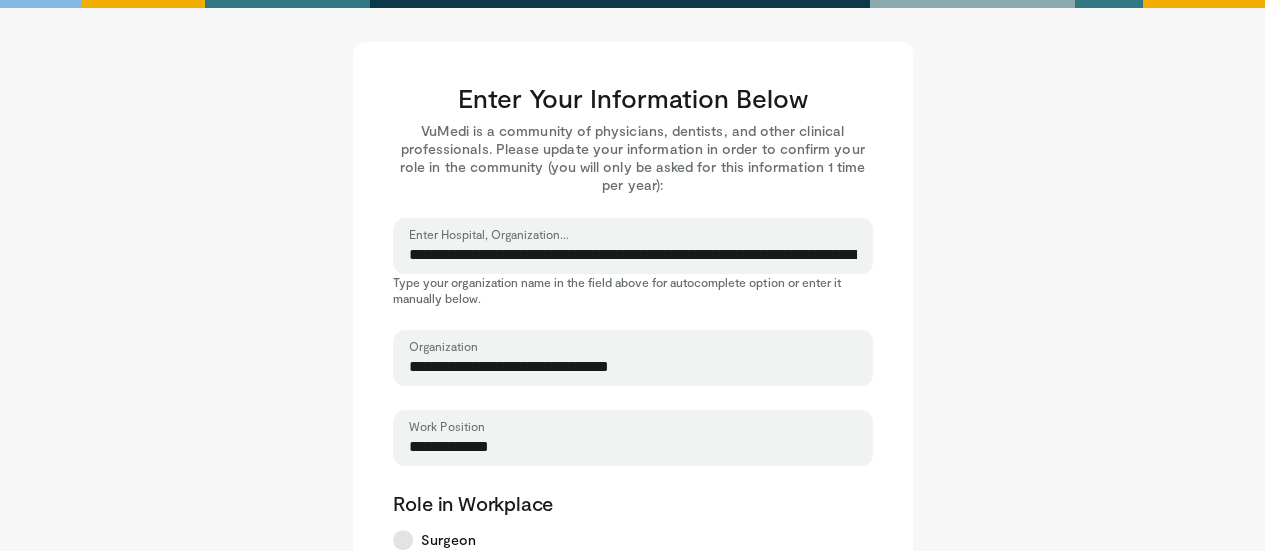 click on "**********" at bounding box center [633, 447] 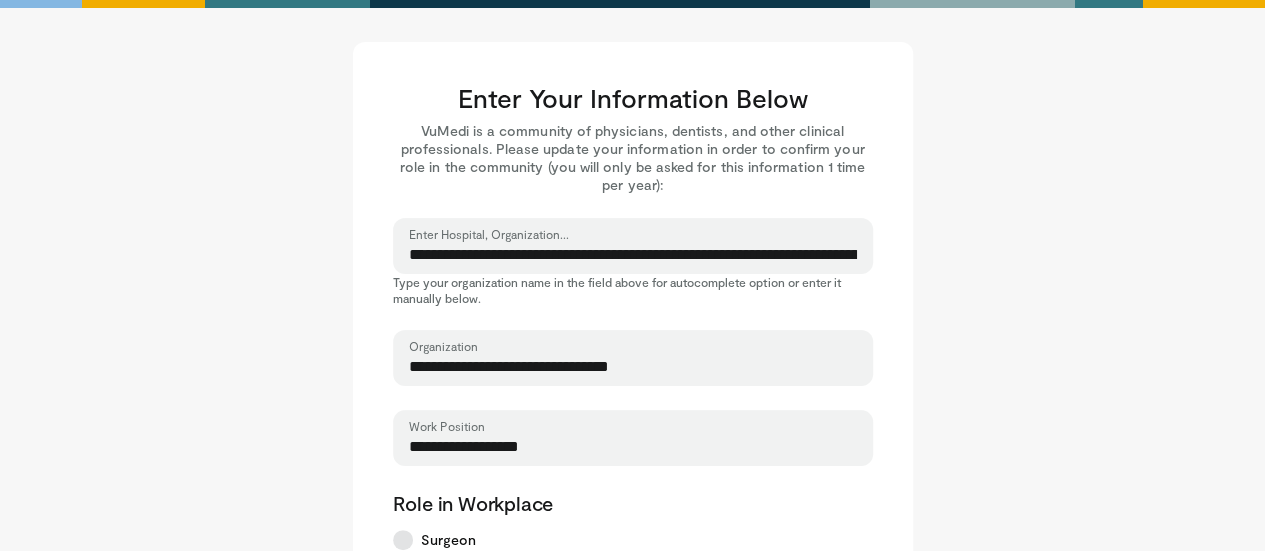type on "**********" 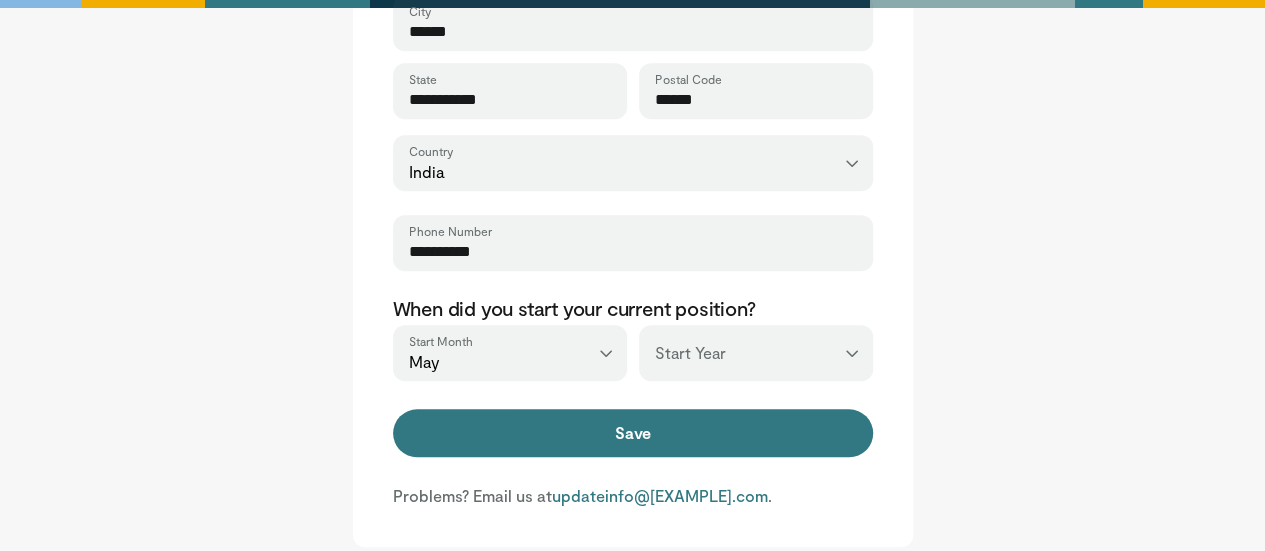scroll, scrollTop: 886, scrollLeft: 0, axis: vertical 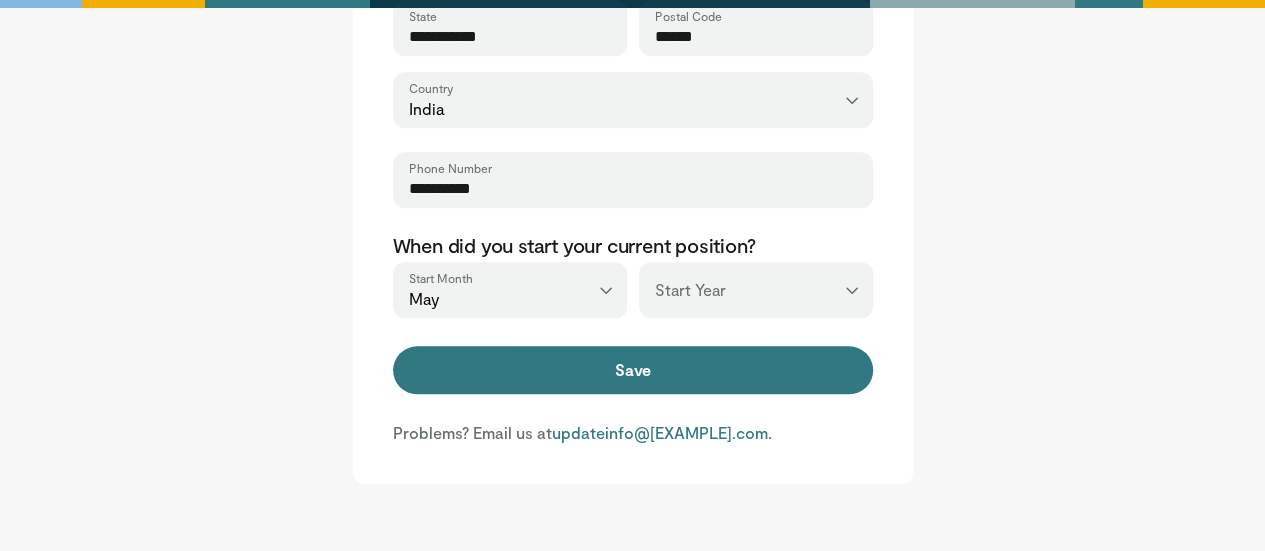click on "***
****
****
****
****
****
****
****
****
****
****
****
****
****
****
****
****
****
****
****
****
****
****
****
****
****
****
****
****
**** **** **** **** ****" at bounding box center (756, 290) 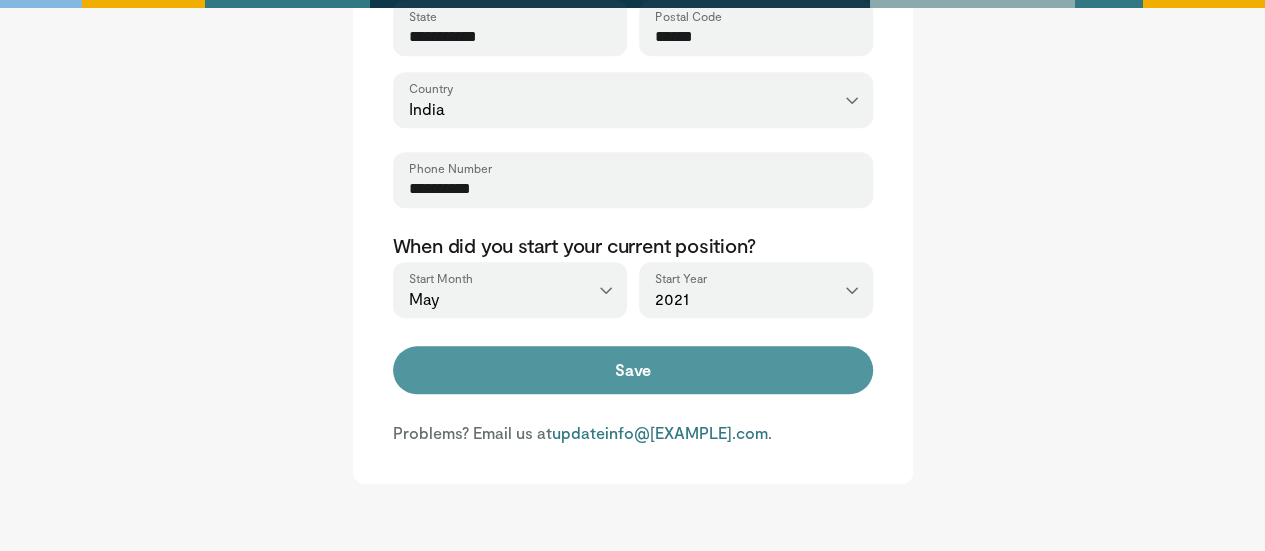 click on "Save" at bounding box center [633, 370] 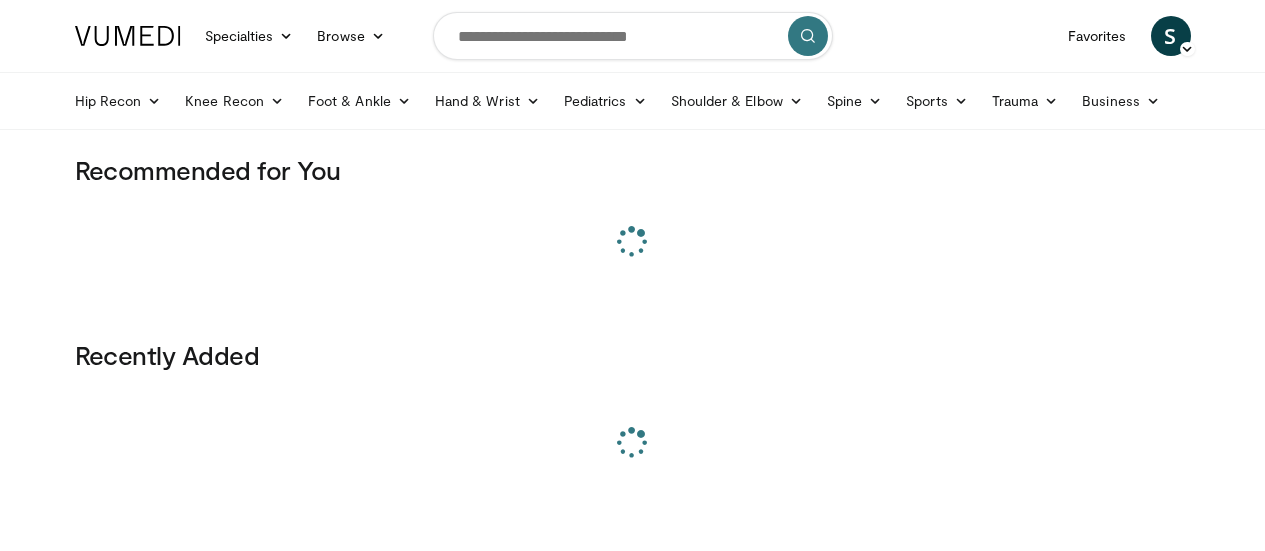 scroll, scrollTop: 0, scrollLeft: 0, axis: both 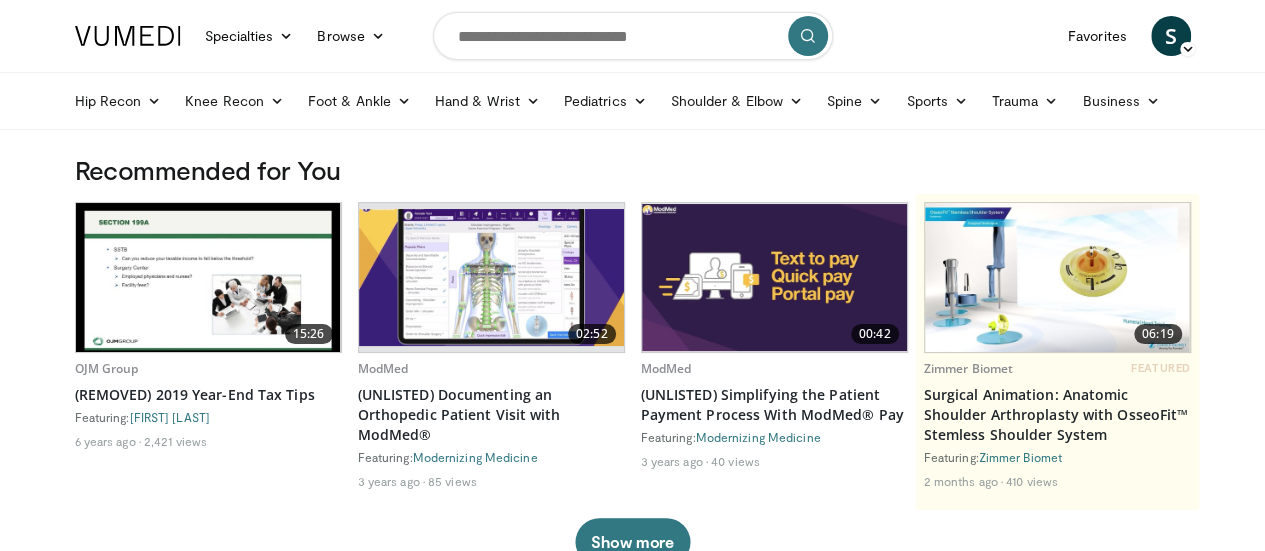 click on "Specialties
Adult & Family Medicine
Allergy, Asthma, Immunology
Anesthesiology
Cardiology
Dental
Dermatology
Endocrinology
Gastroenterology & Hepatology
General Surgery
Hematology & Oncology
Infectious Disease
Nephrology
Neurology
Neurosurgery
Obstetrics & Gynecology
Ophthalmology
Oral Maxillofacial
Orthopaedics
Otolaryngology
Pediatrics
Plastic Surgery
Podiatry
Psychiatry
Pulmonology
Radiation Oncology
Radiology
Rheumatology
Urology
Browse
S" at bounding box center (633, 36) 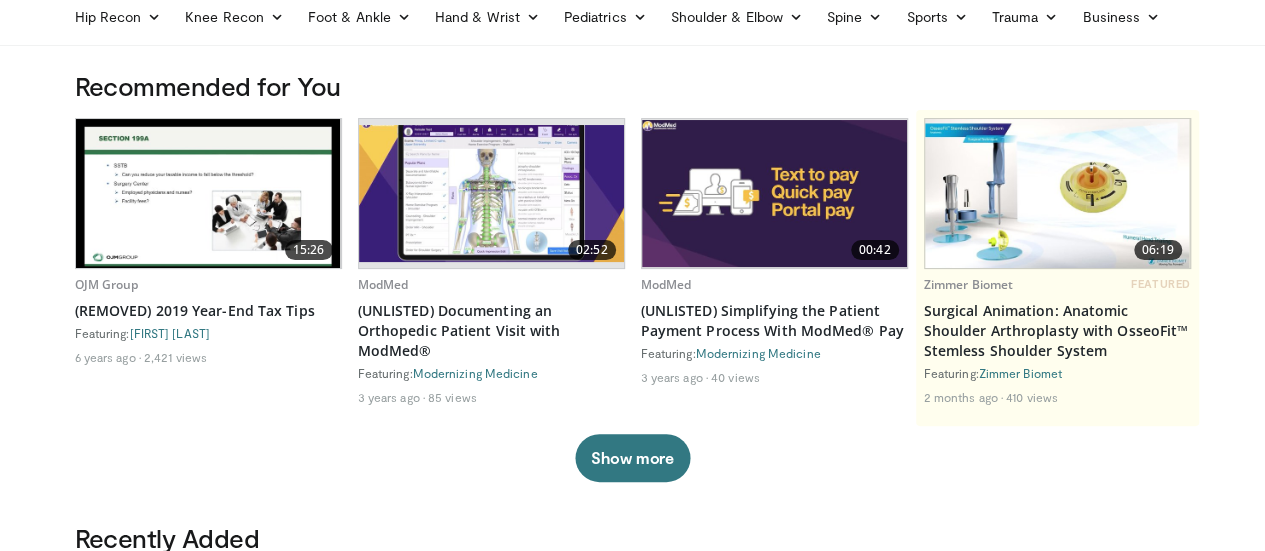 scroll, scrollTop: 0, scrollLeft: 0, axis: both 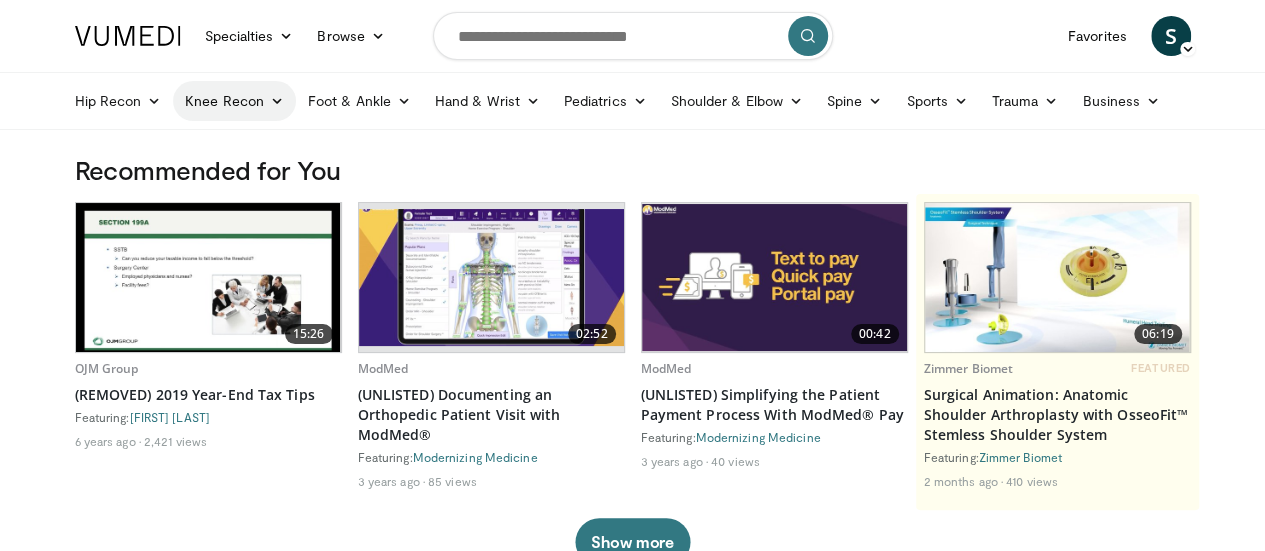 click on "Knee Recon" at bounding box center (234, 101) 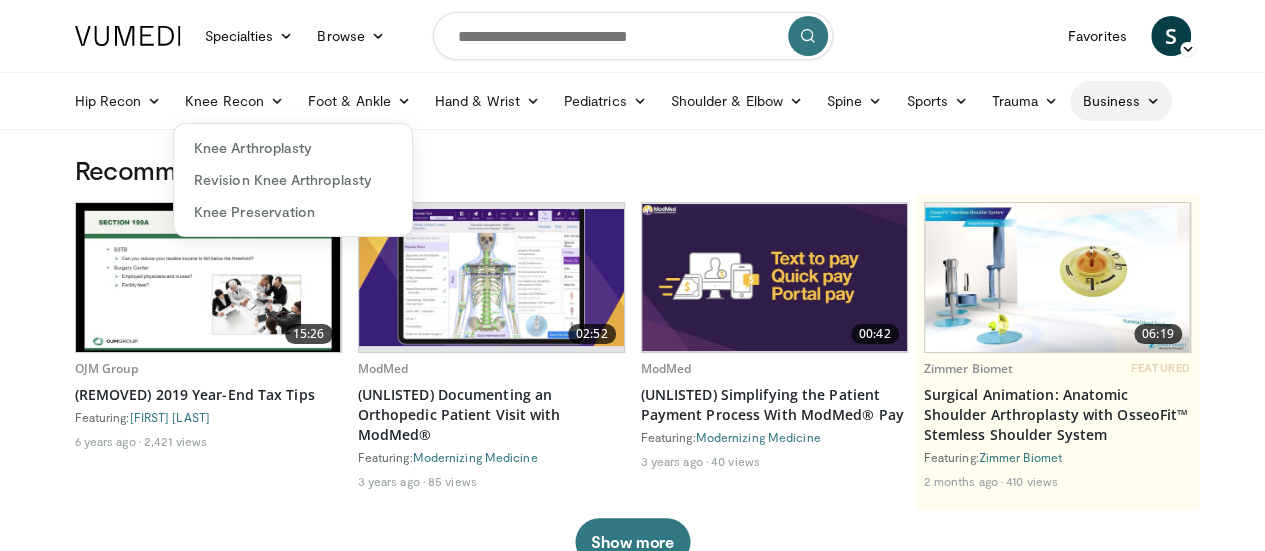 click on "Business" at bounding box center [1121, 101] 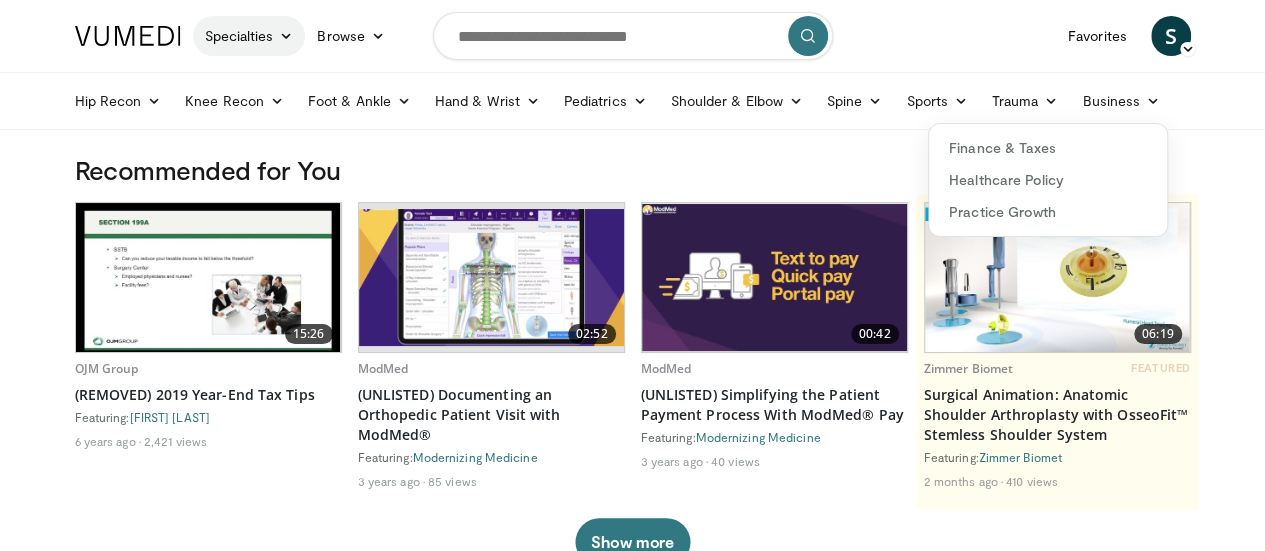 click on "Specialties" at bounding box center [249, 36] 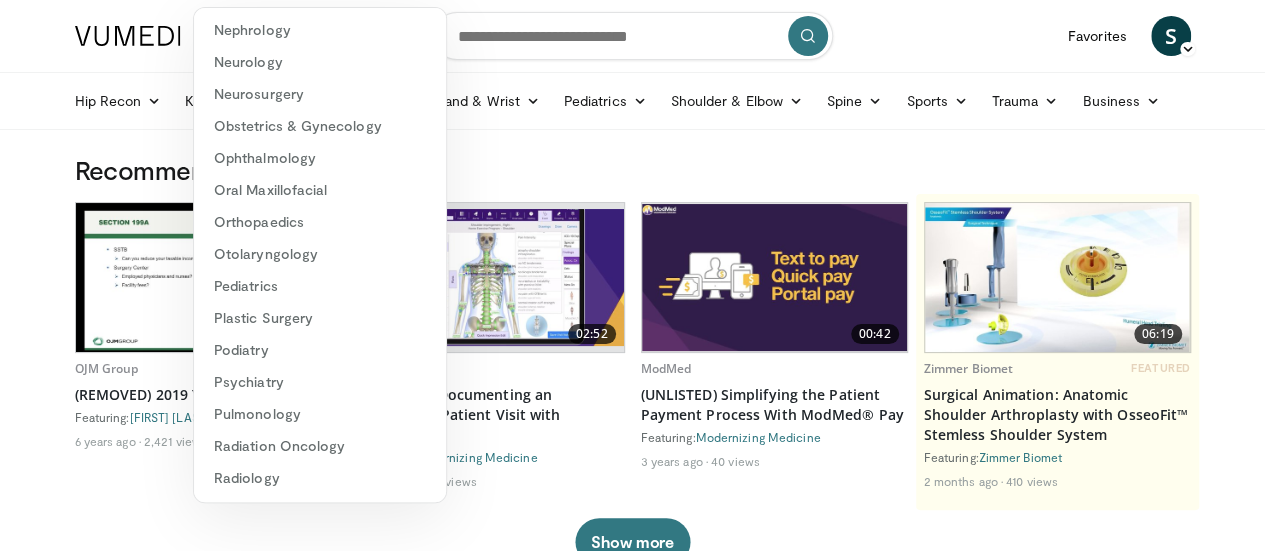 scroll, scrollTop: 417, scrollLeft: 0, axis: vertical 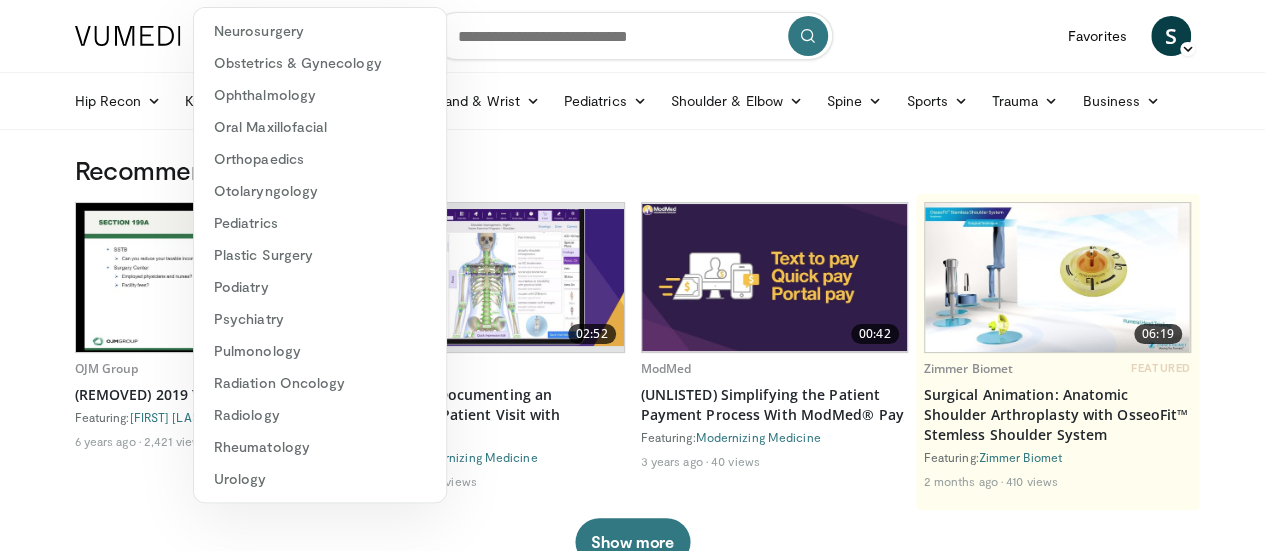 click on "Specialties
Adult & Family Medicine
Allergy, Asthma, Immunology
Anesthesiology
Cardiology
Dental
Dermatology
Endocrinology
Gastroenterology & Hepatology
General Surgery
Hematology & Oncology
Infectious Disease
Nephrology
Neurology
Neurosurgery
Obstetrics & Gynecology
Ophthalmology
Oral Maxillofacial
Orthopaedics
Otolaryngology
Pediatrics
Plastic Surgery
Podiatry
Psychiatry
Pulmonology
Radiation Oncology
Radiology
Rheumatology
Urology
Browse
S" at bounding box center (633, 36) 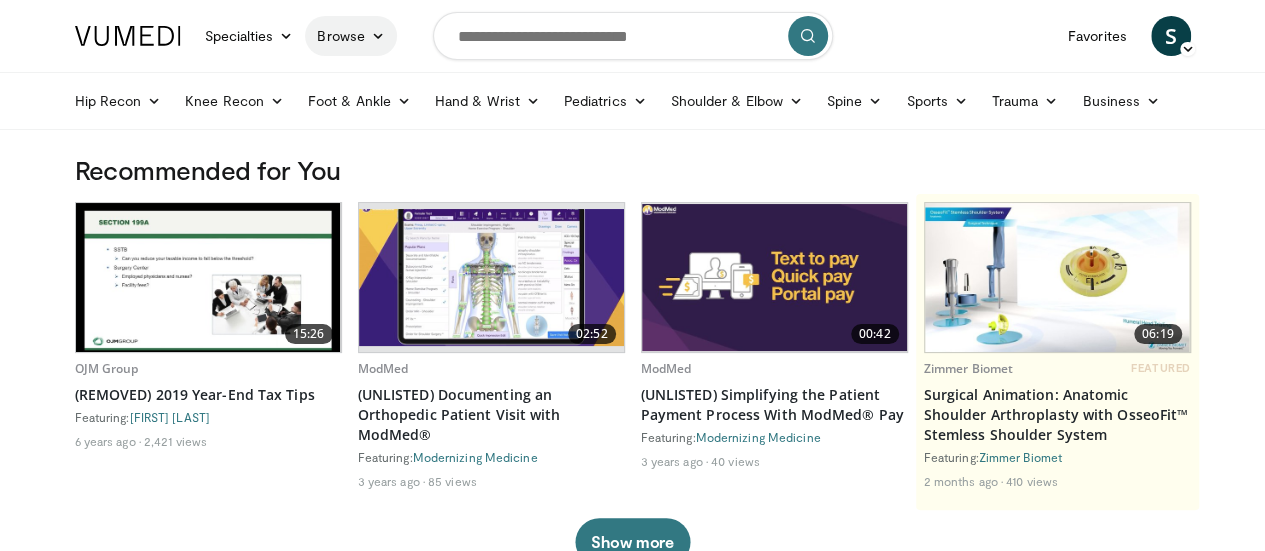 click at bounding box center [378, 36] 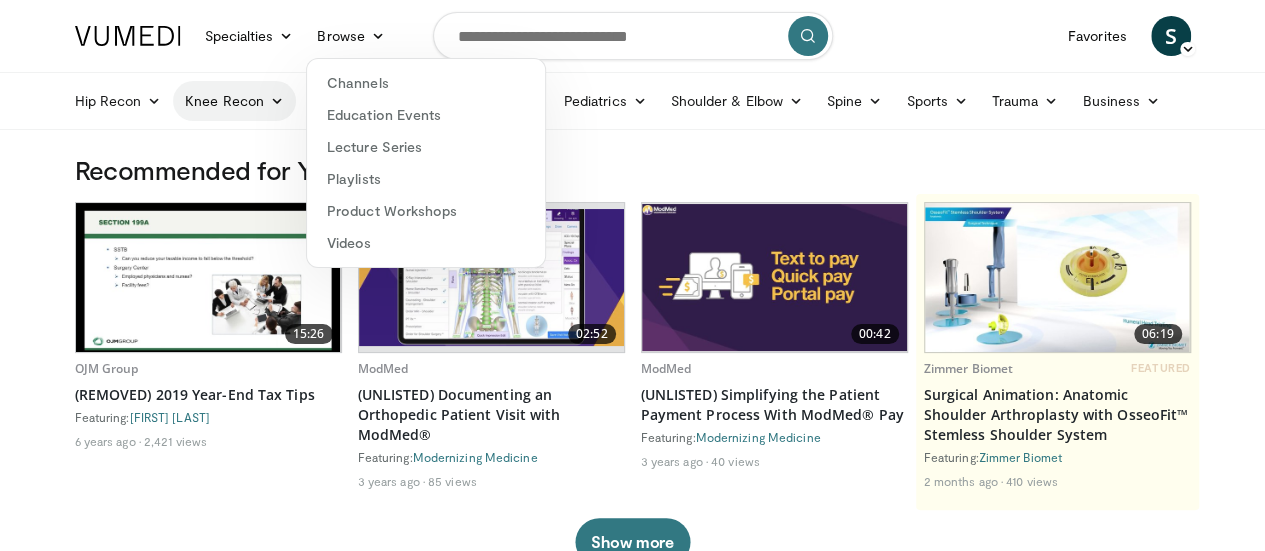 click on "Knee Recon" at bounding box center [234, 101] 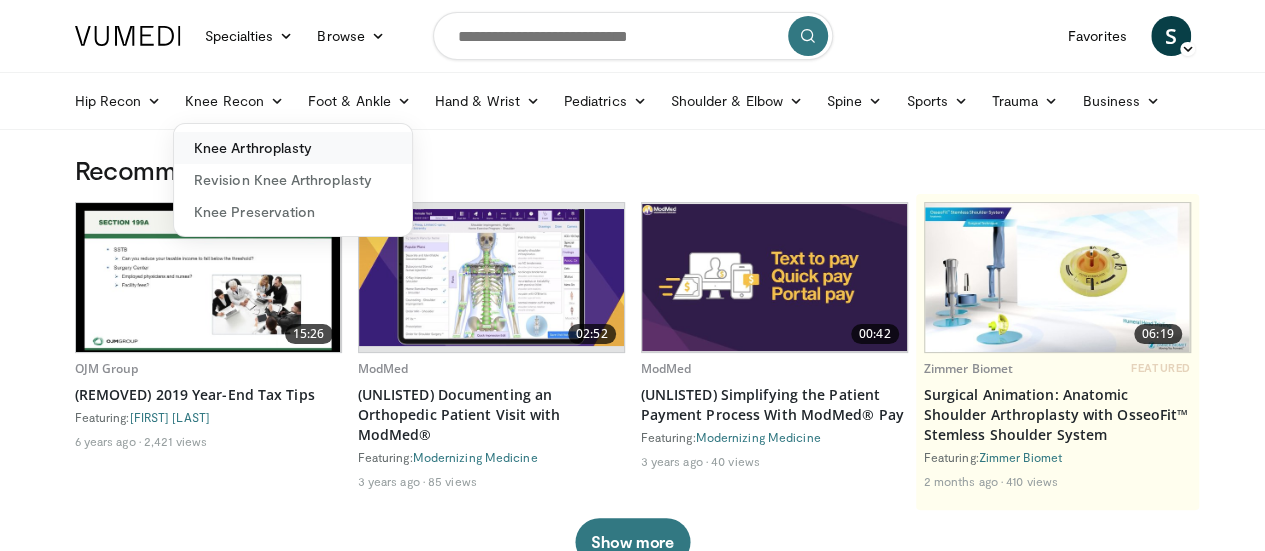 click on "Knee Arthroplasty" at bounding box center (293, 148) 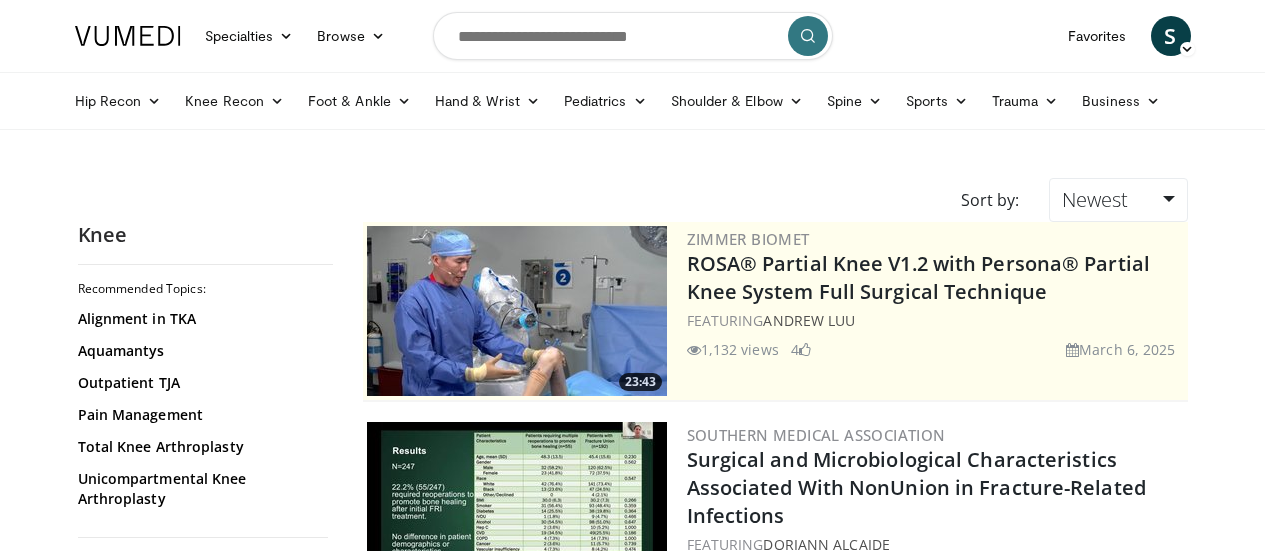 scroll, scrollTop: 0, scrollLeft: 0, axis: both 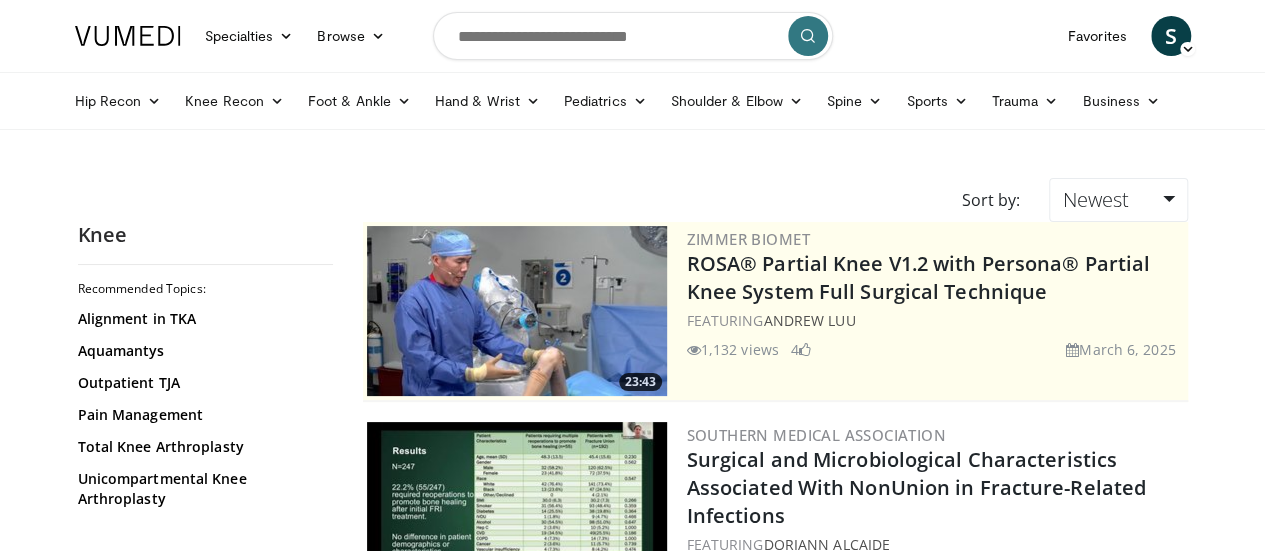 click on "Specialties
Adult & Family Medicine
Allergy, Asthma, Immunology
Anesthesiology
Cardiology
Dental
Dermatology
Endocrinology
Gastroenterology & Hepatology
General Surgery
Hematology & Oncology
Infectious Disease
Nephrology
Neurology
Neurosurgery
Obstetrics & Gynecology
Ophthalmology
Oral Maxillofacial
Orthopaedics
Otolaryngology
Pediatrics
Plastic Surgery
Podiatry
Psychiatry
Pulmonology
Radiation Oncology
Radiology
Rheumatology
Urology" at bounding box center [632, 2813] 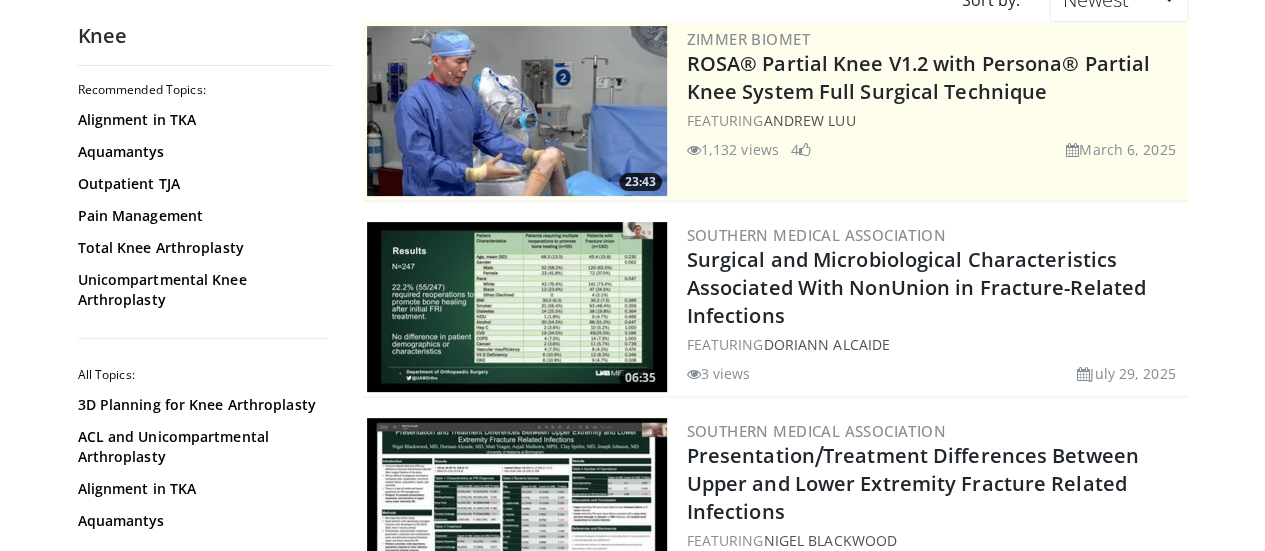 scroll, scrollTop: 280, scrollLeft: 0, axis: vertical 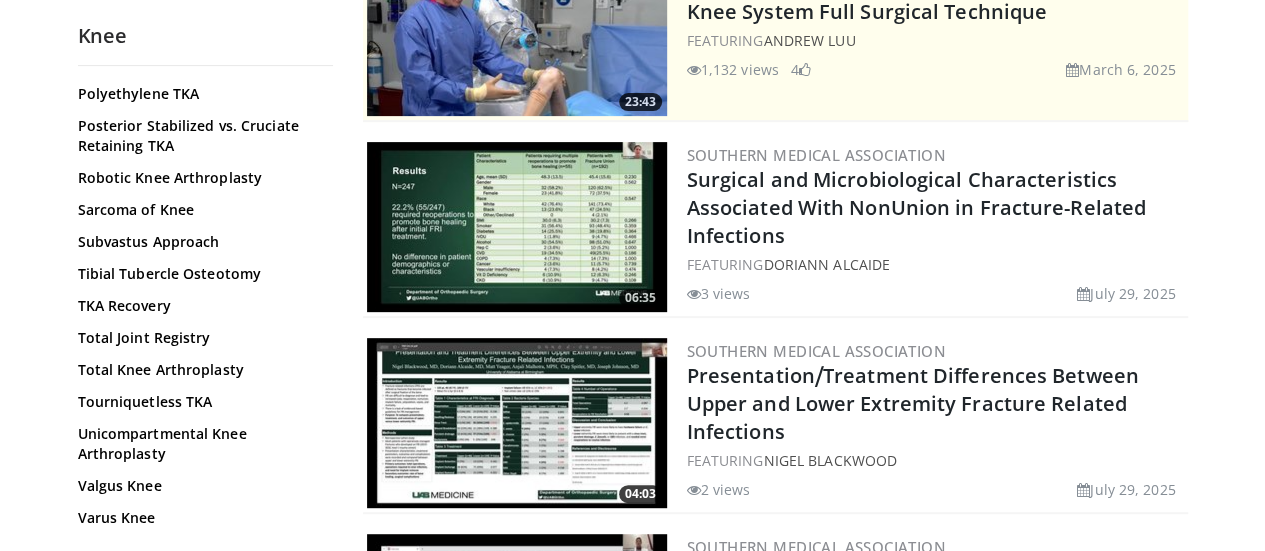 click on "Specialties
Adult & Family Medicine
Allergy, Asthma, Immunology
Anesthesiology
Cardiology
Dental
Dermatology
Endocrinology
Gastroenterology & Hepatology
General Surgery
Hematology & Oncology
Infectious Disease
Nephrology
Neurology
Neurosurgery
Obstetrics & Gynecology
Ophthalmology
Oral Maxillofacial
Orthopaedics
Otolaryngology
Pediatrics
Plastic Surgery
Podiatry
Psychiatry
Pulmonology
Radiation Oncology
Radiology
Rheumatology
Urology" at bounding box center (632, 2533) 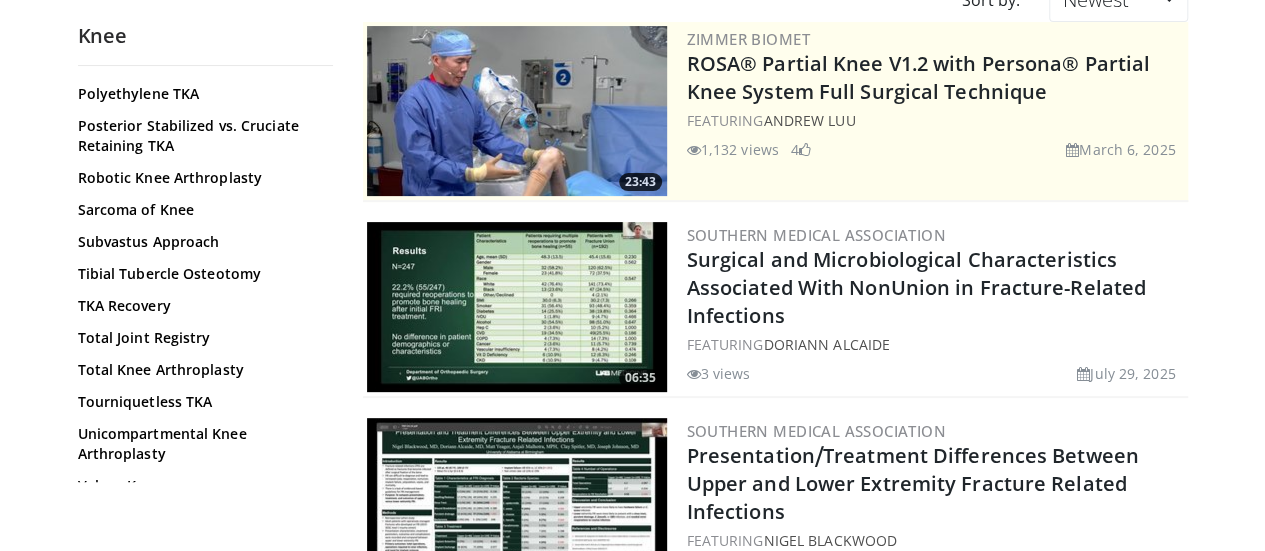 scroll, scrollTop: 0, scrollLeft: 0, axis: both 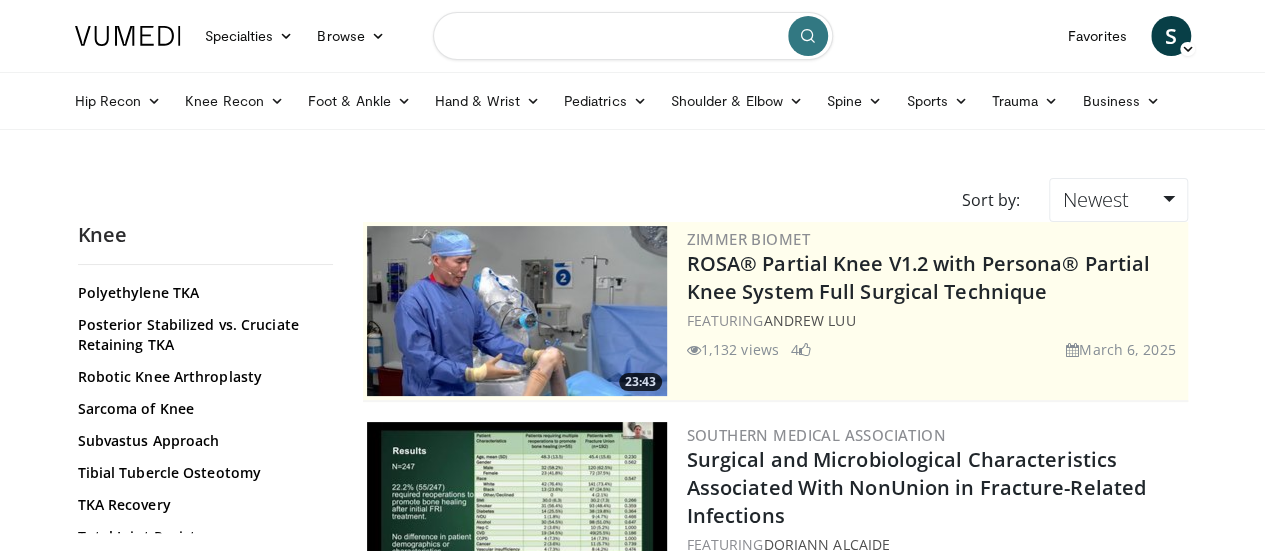 click at bounding box center [633, 36] 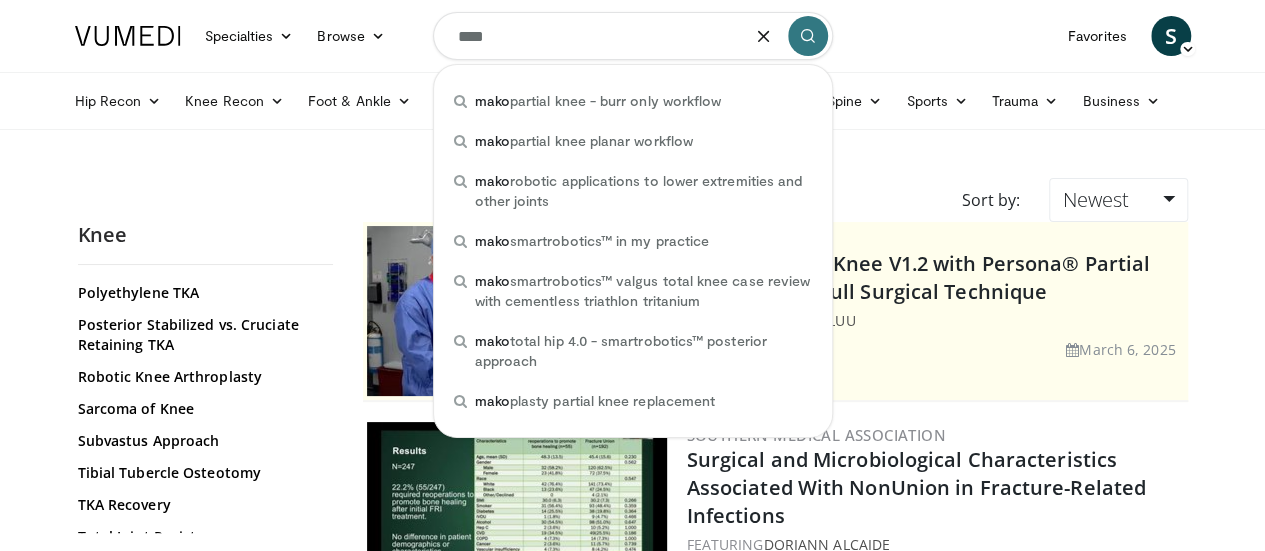 type on "****" 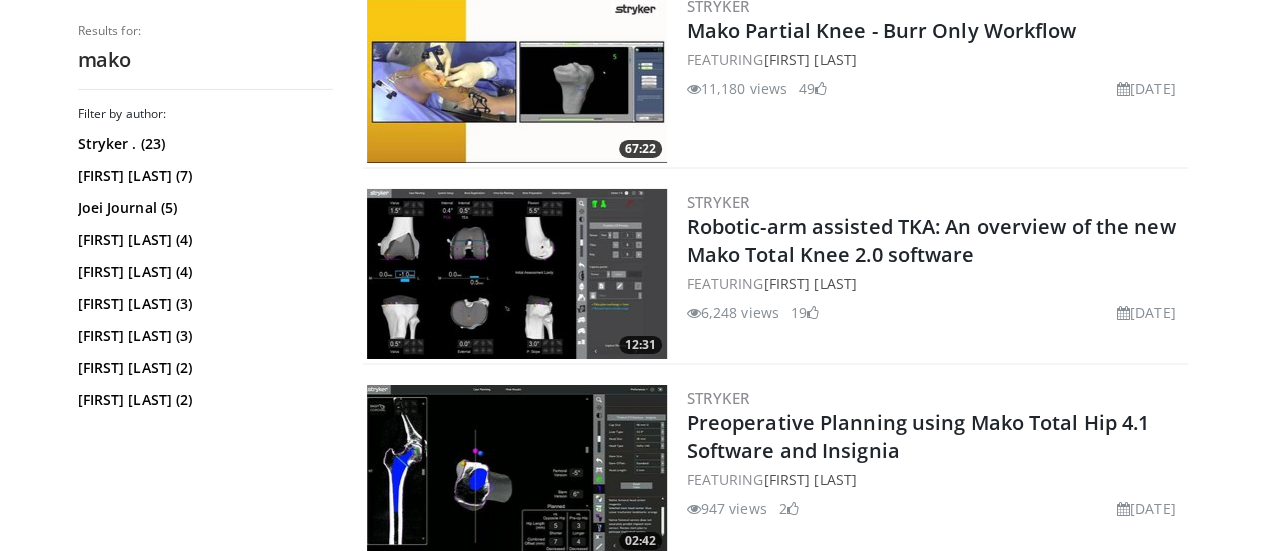 scroll, scrollTop: 3440, scrollLeft: 0, axis: vertical 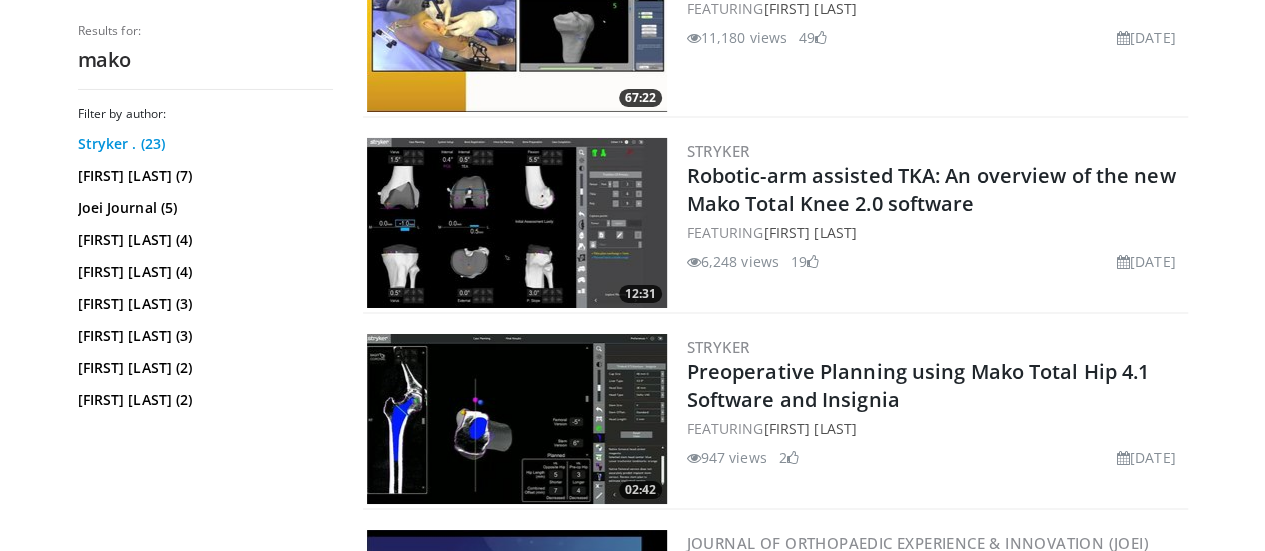 click on "Stryker . (23)" at bounding box center [203, 144] 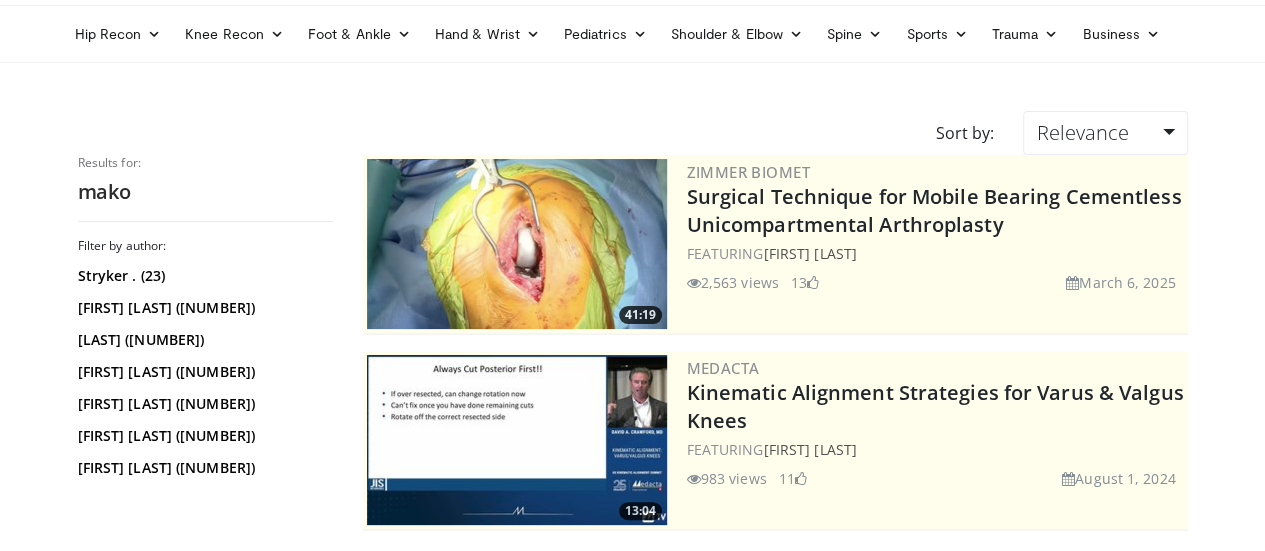 scroll, scrollTop: 0, scrollLeft: 0, axis: both 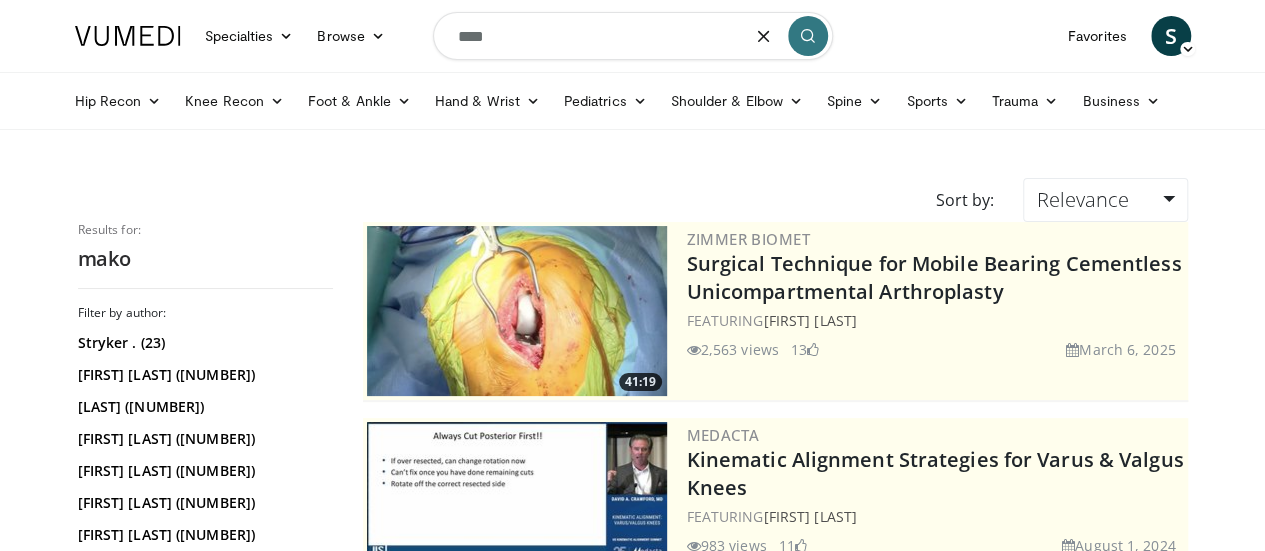 click on "****" at bounding box center [633, 36] 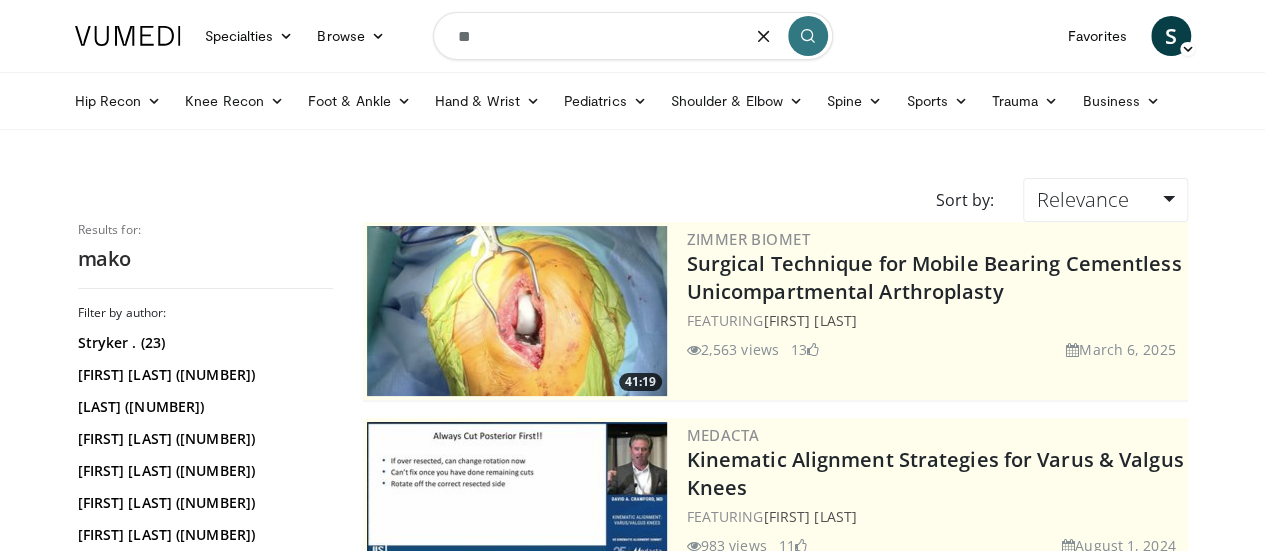 type on "*" 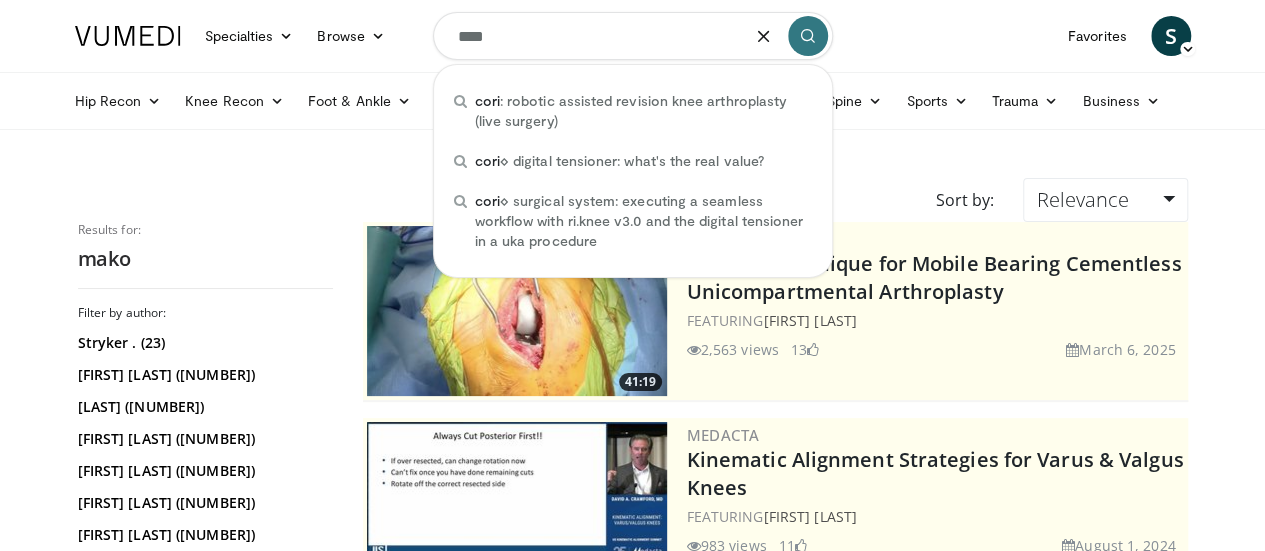 type on "****" 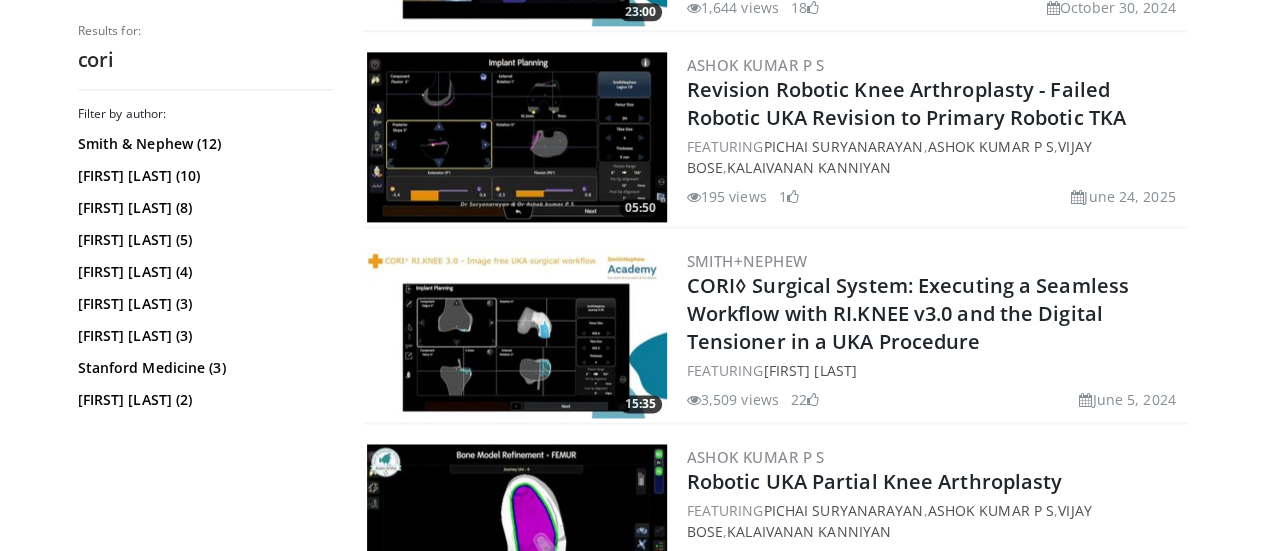 scroll, scrollTop: 1360, scrollLeft: 0, axis: vertical 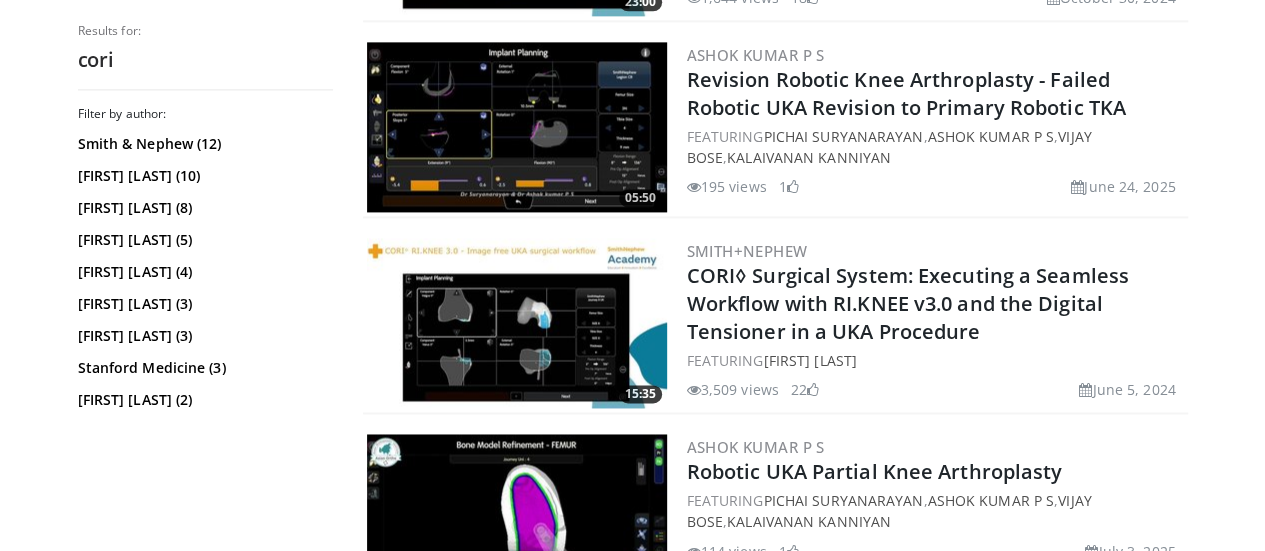 click at bounding box center [517, 127] 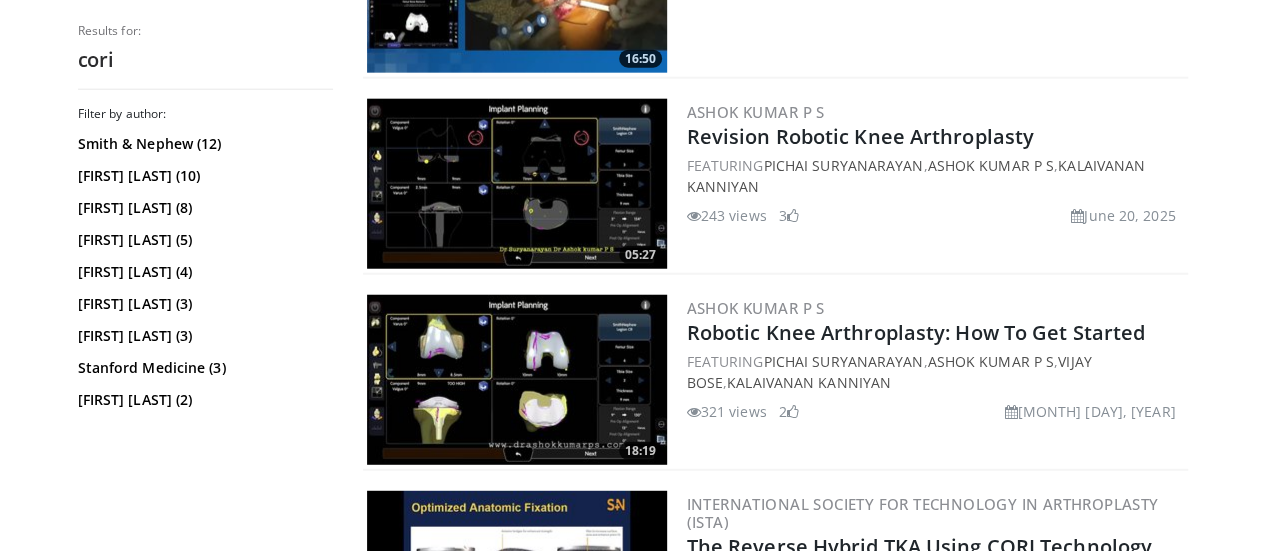 scroll, scrollTop: 2480, scrollLeft: 0, axis: vertical 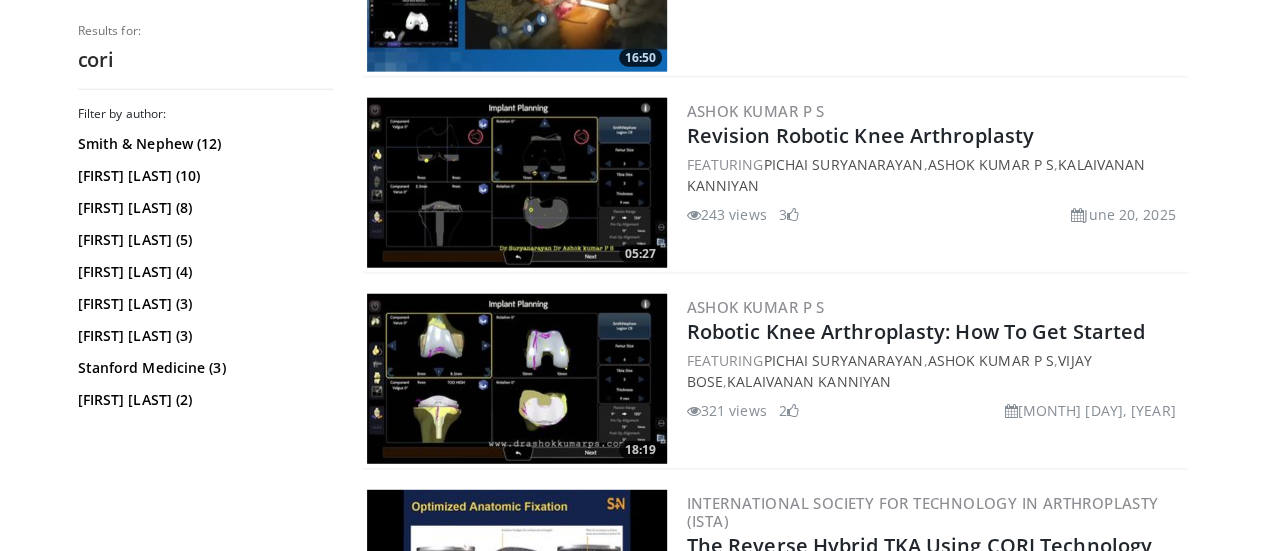 click at bounding box center (517, 183) 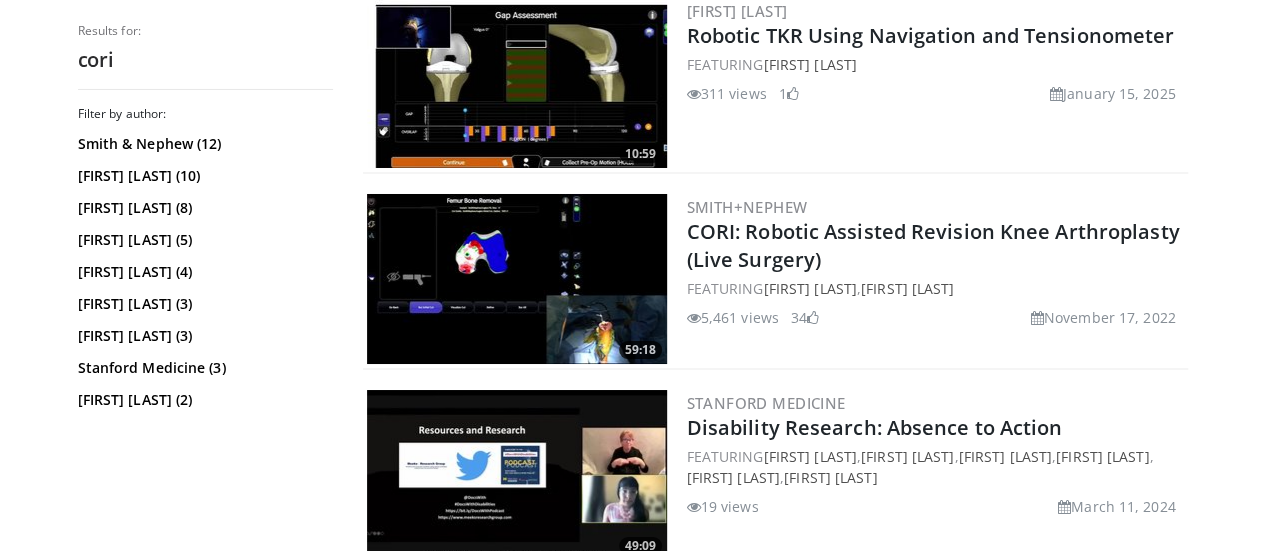 scroll, scrollTop: 3600, scrollLeft: 0, axis: vertical 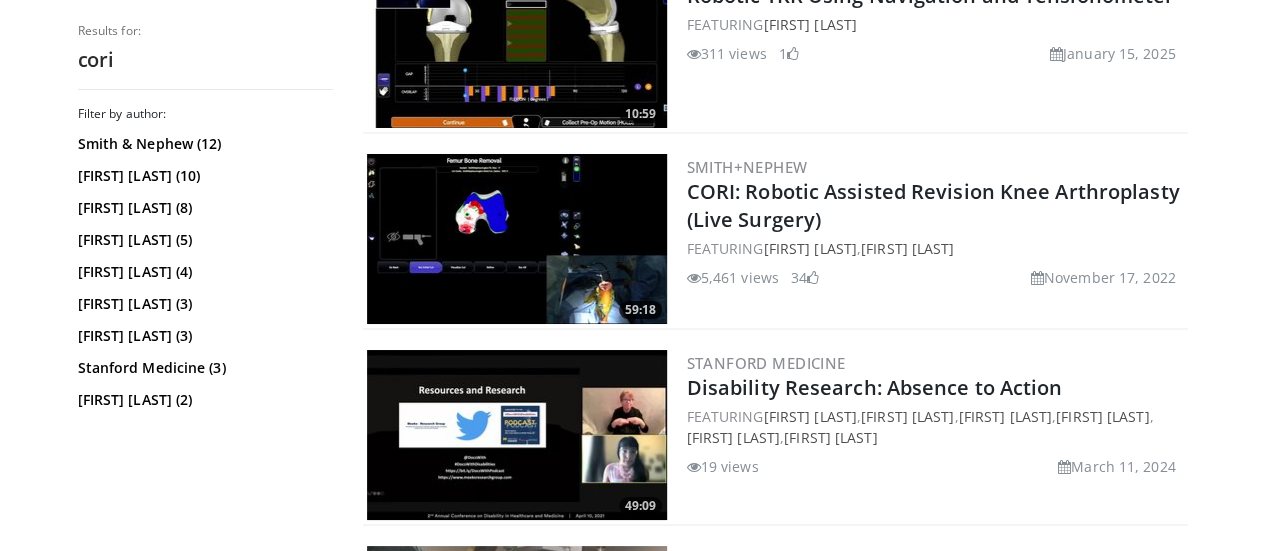 click at bounding box center (517, 239) 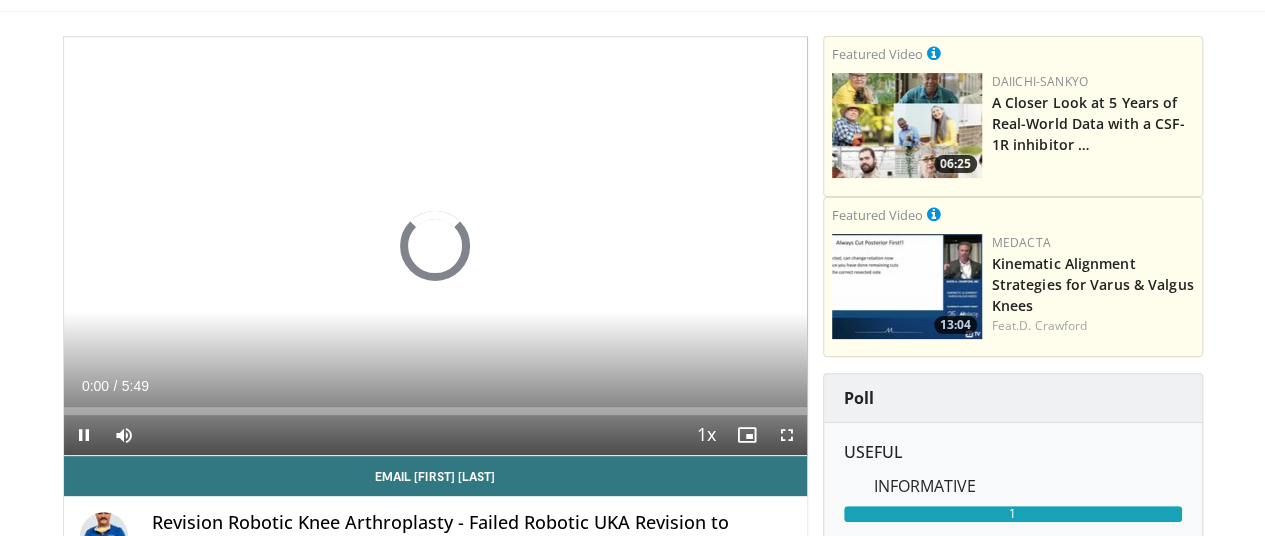 scroll, scrollTop: 120, scrollLeft: 0, axis: vertical 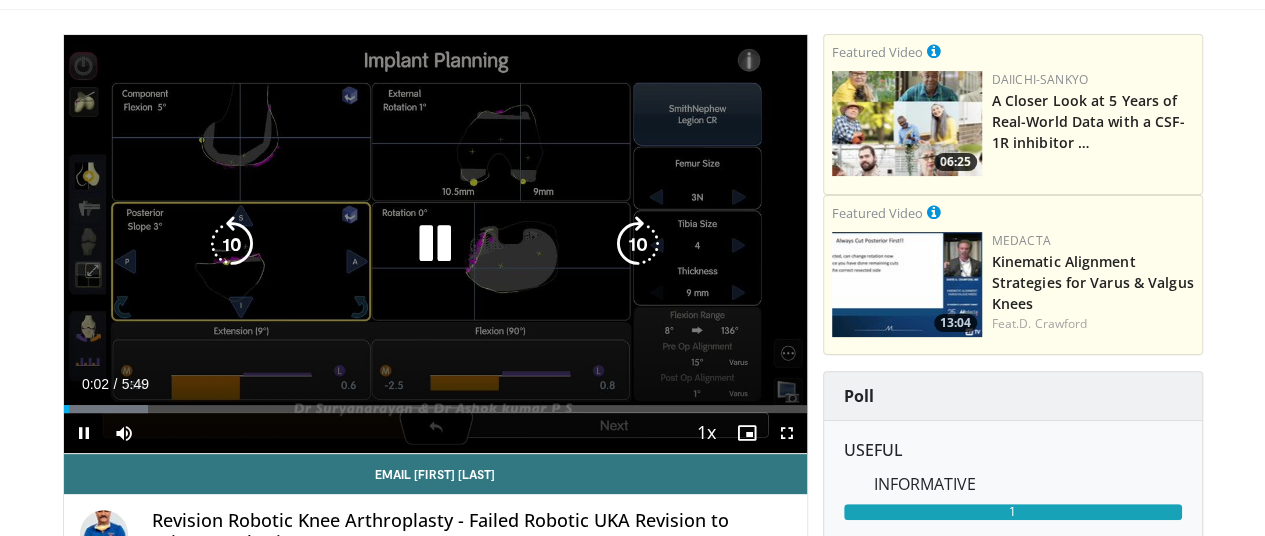 click at bounding box center [638, 244] 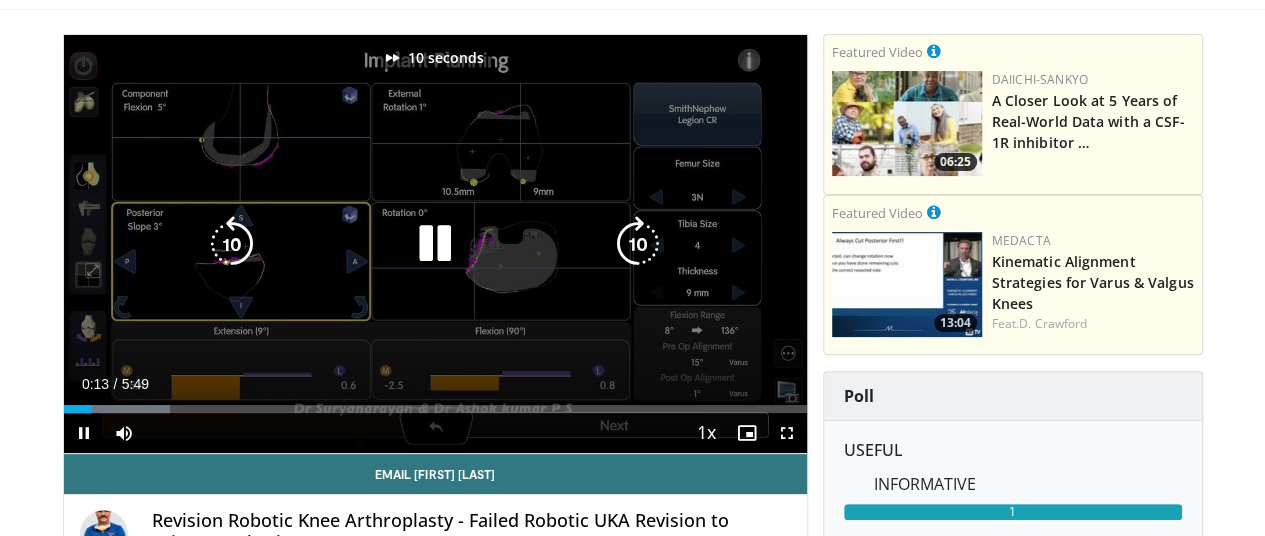 click at bounding box center [638, 244] 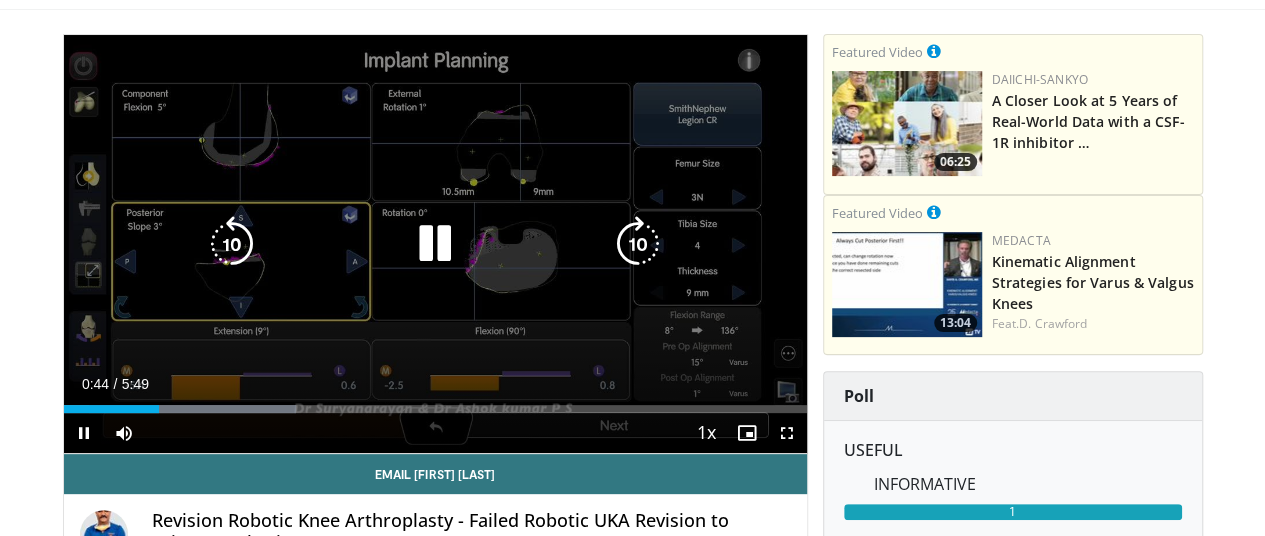 click at bounding box center (638, 244) 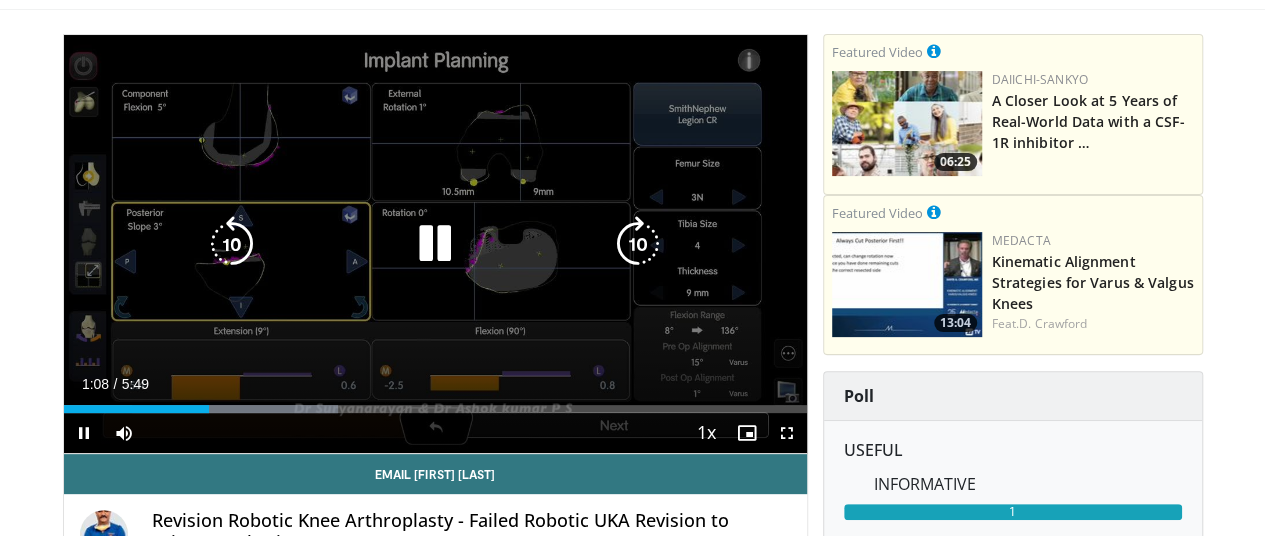click at bounding box center [638, 244] 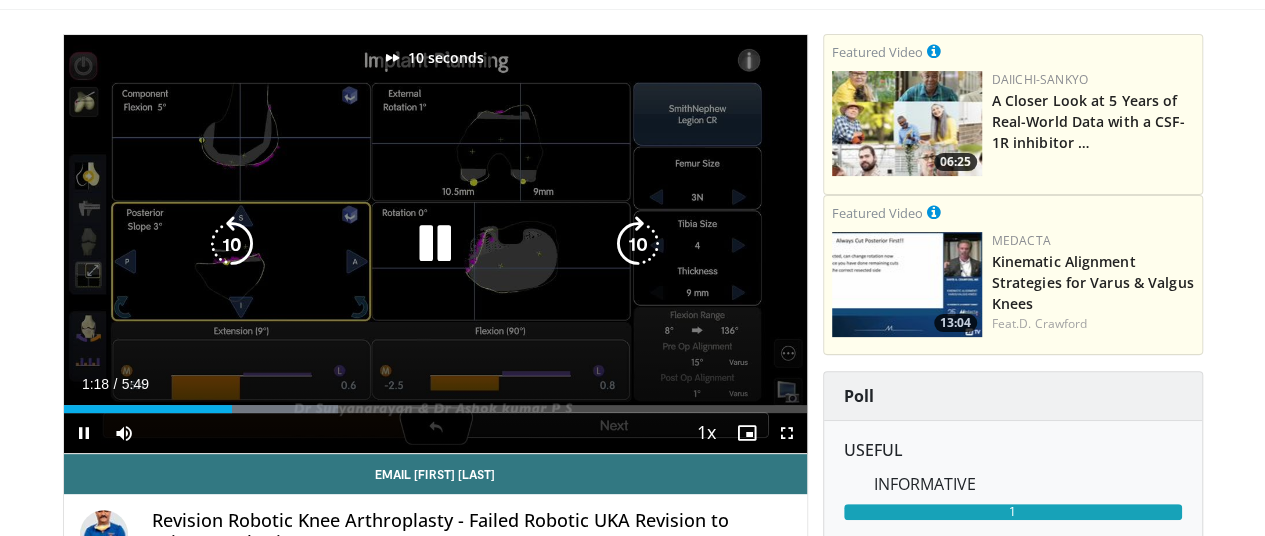 click at bounding box center (638, 244) 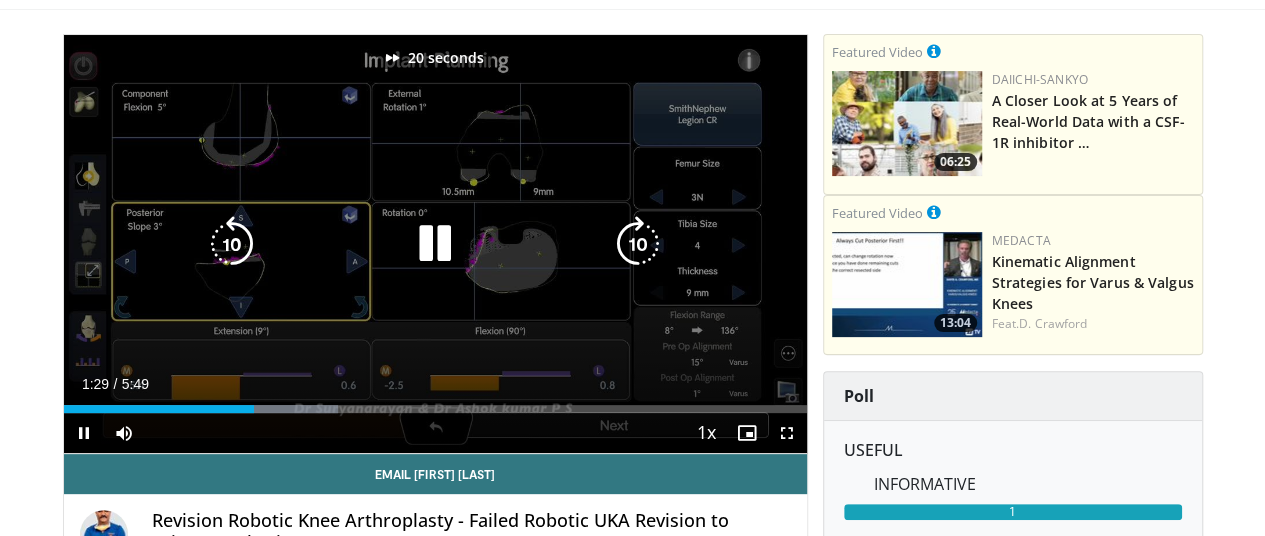 click at bounding box center (638, 244) 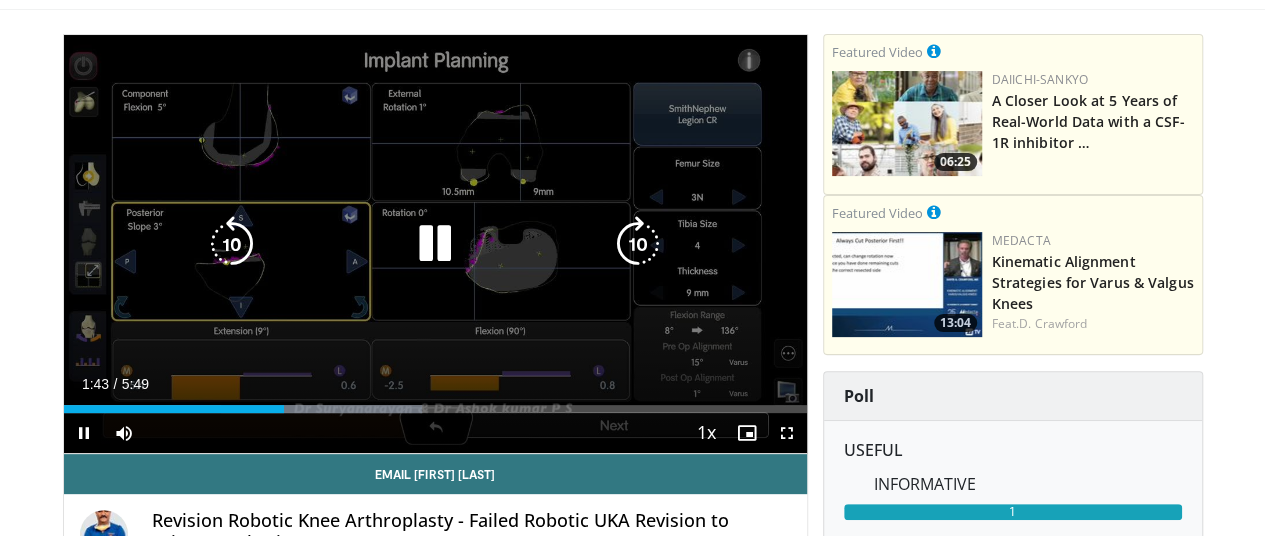 click at bounding box center (232, 244) 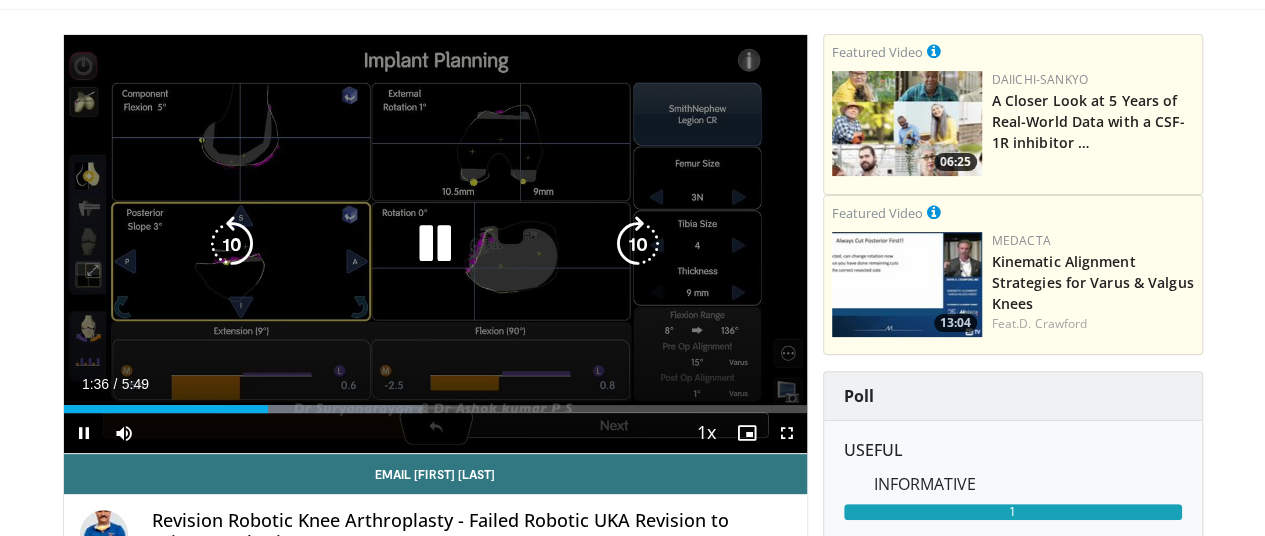 click at bounding box center (638, 244) 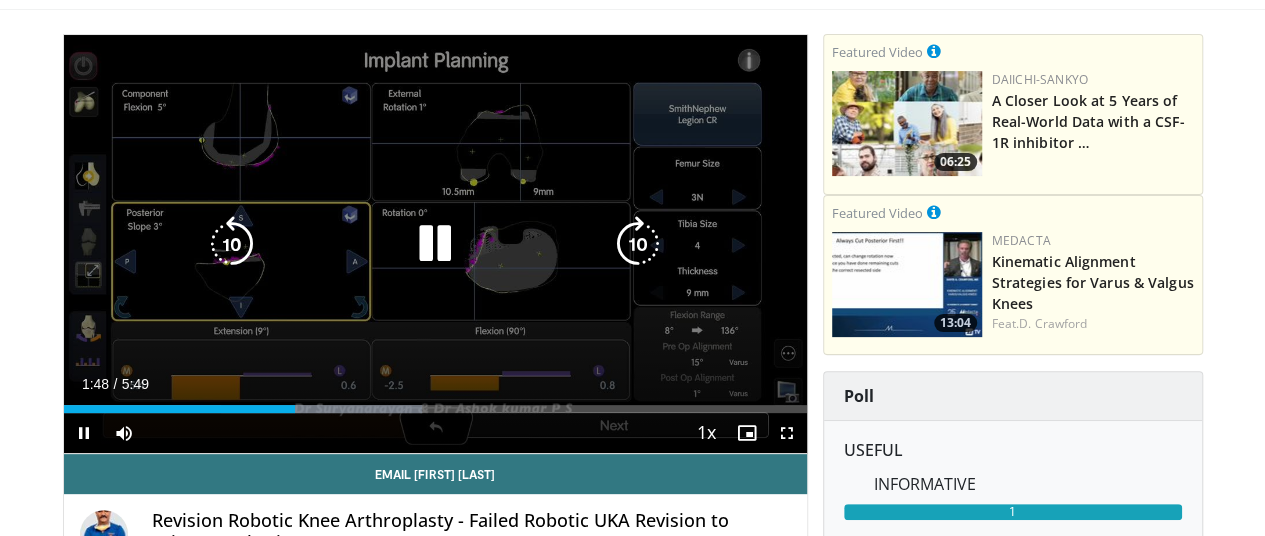 click at bounding box center [638, 244] 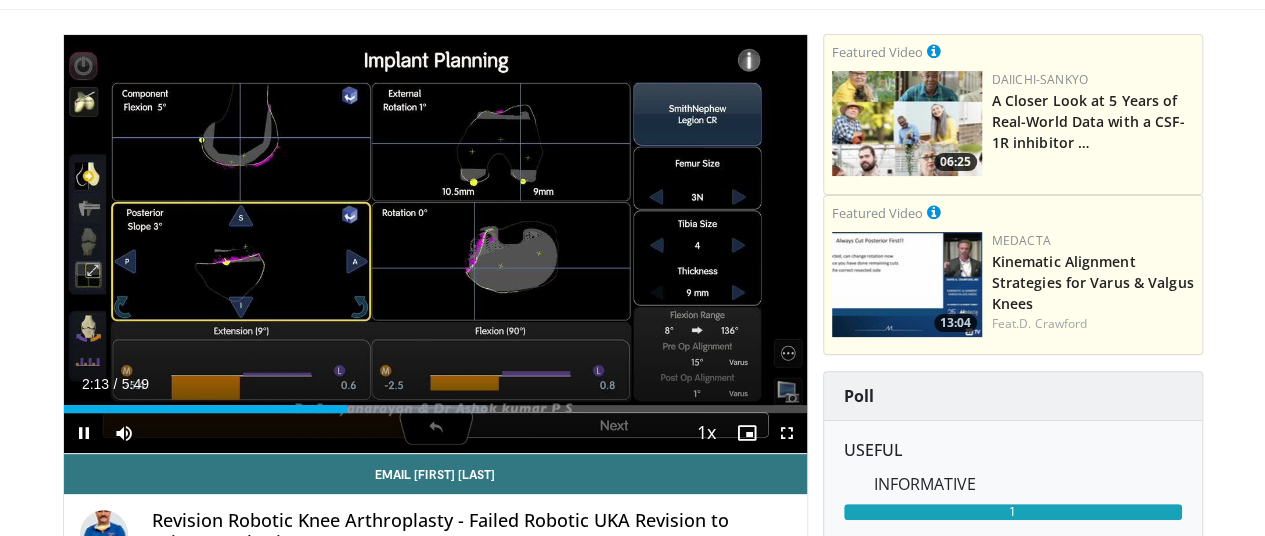 click on "10 seconds
Tap to unmute" at bounding box center [435, 244] 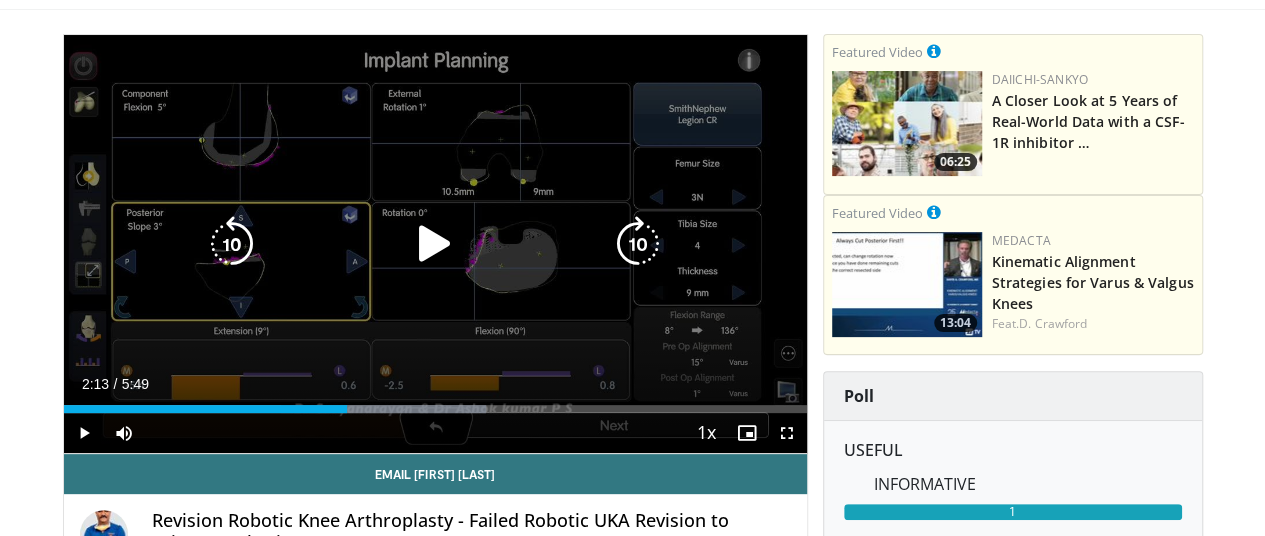 click at bounding box center (435, 244) 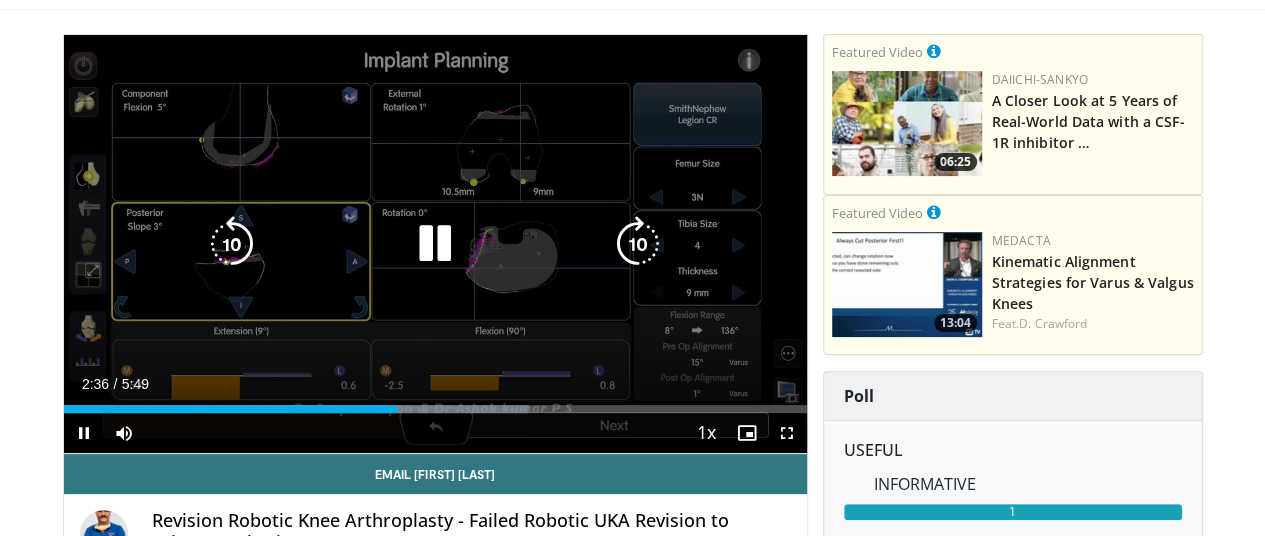 click at bounding box center [638, 244] 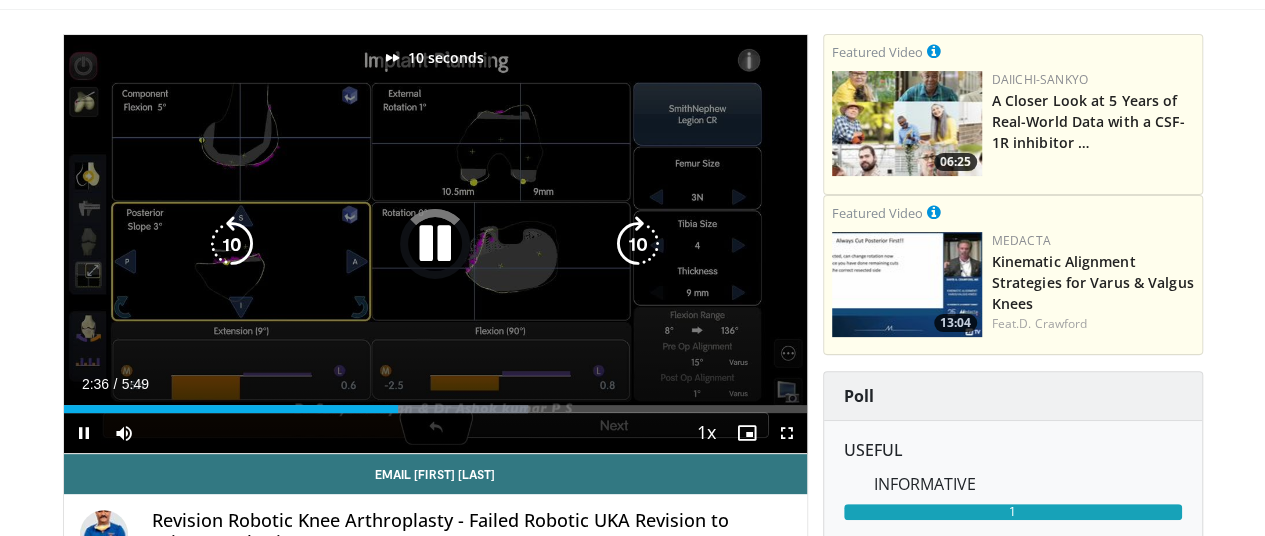 click at bounding box center (638, 244) 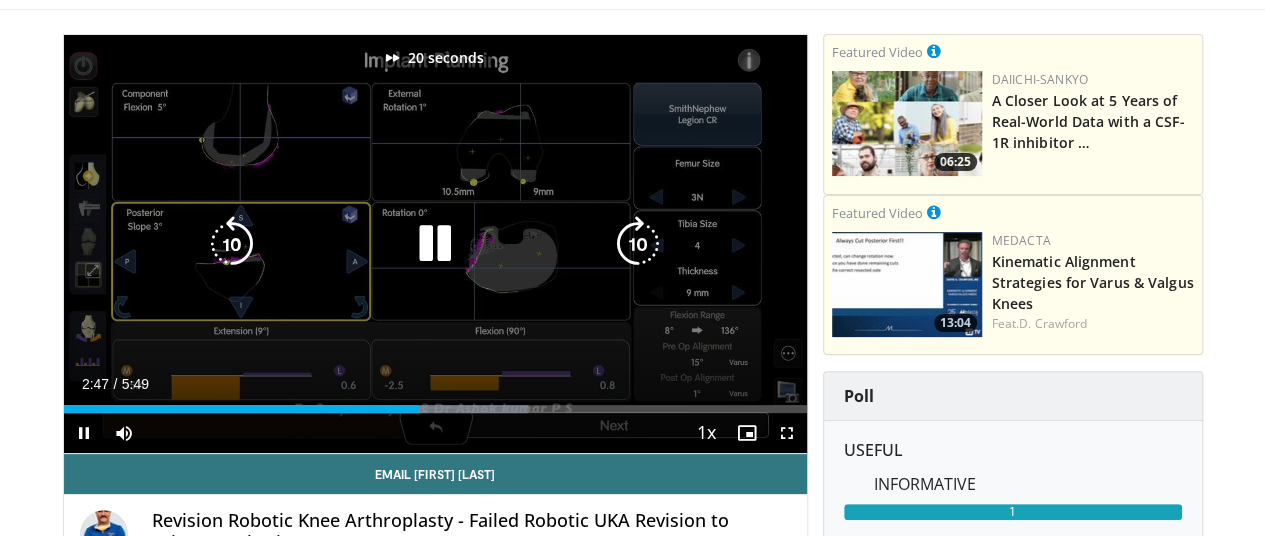 click at bounding box center [638, 244] 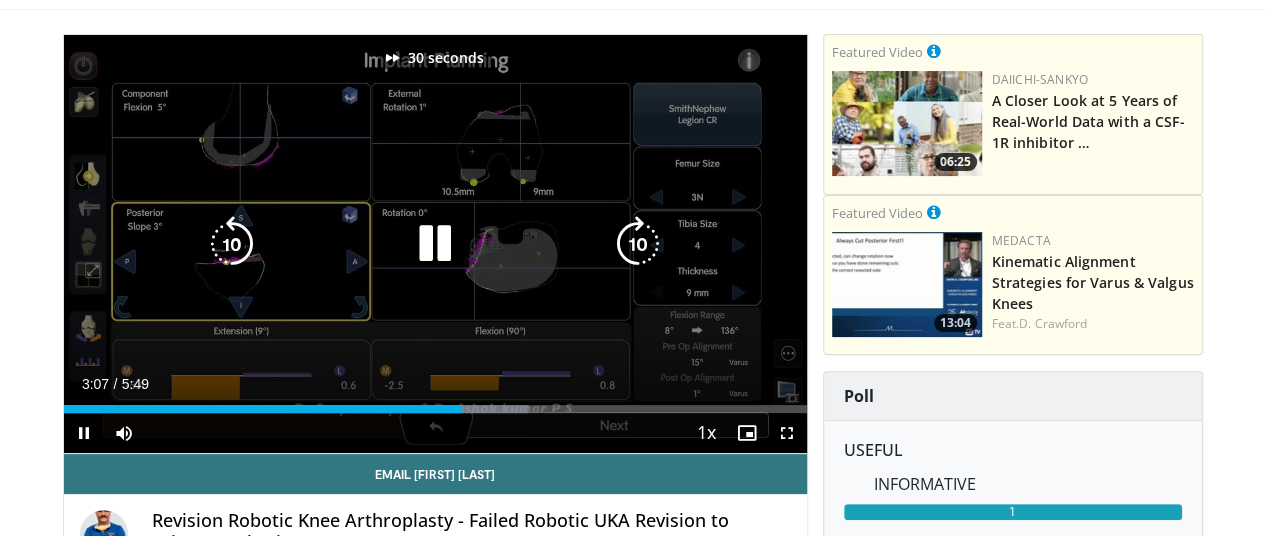 click at bounding box center [638, 244] 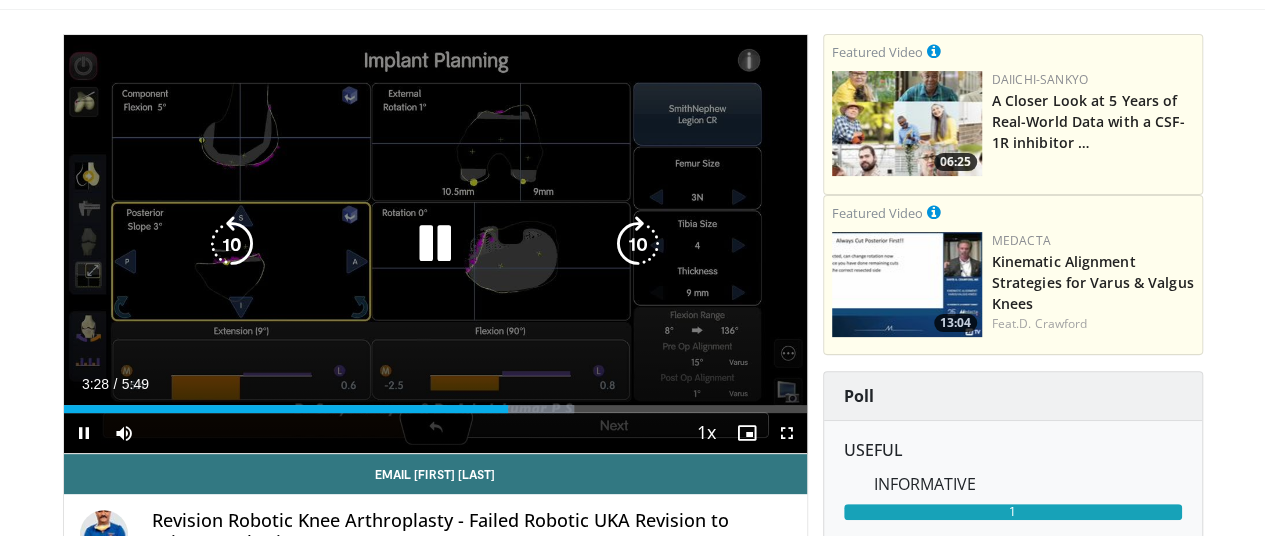 click at bounding box center (638, 244) 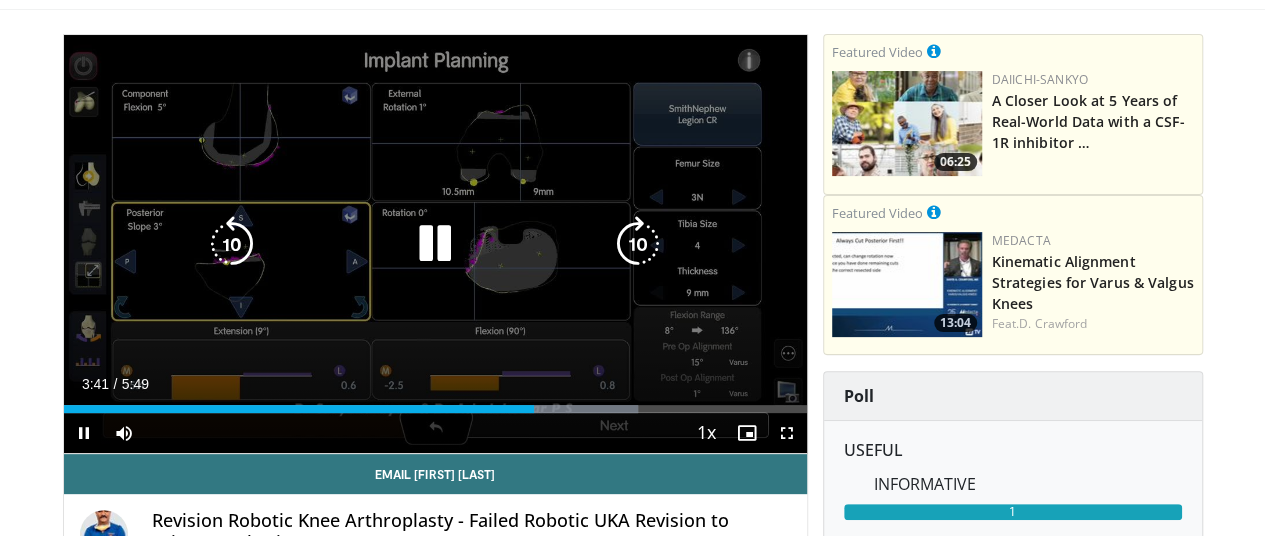 click at bounding box center [638, 244] 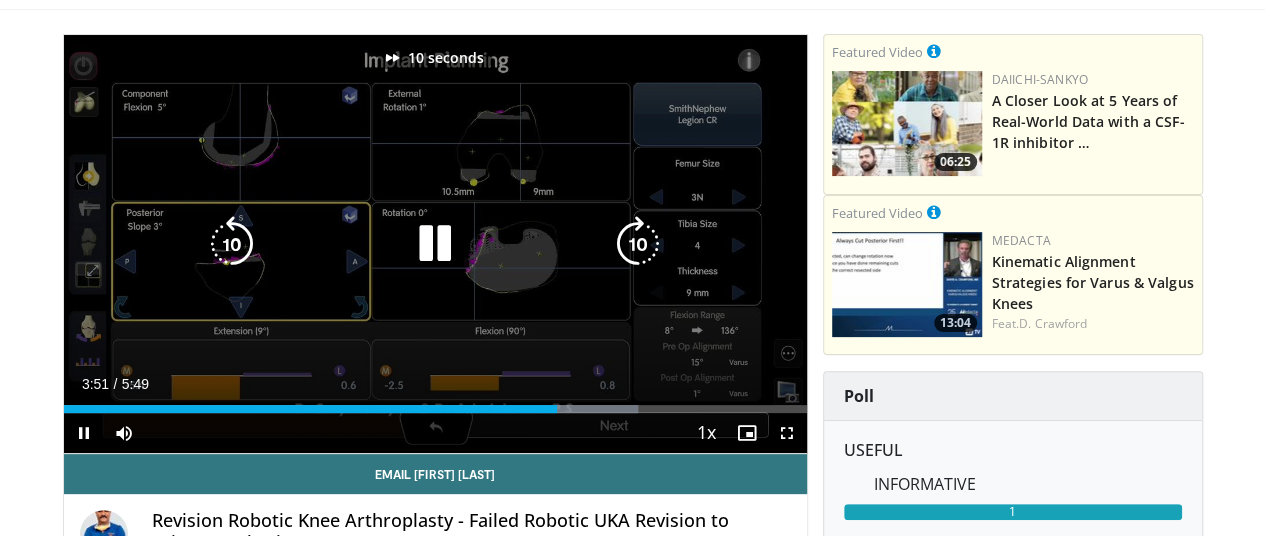 click at bounding box center [638, 244] 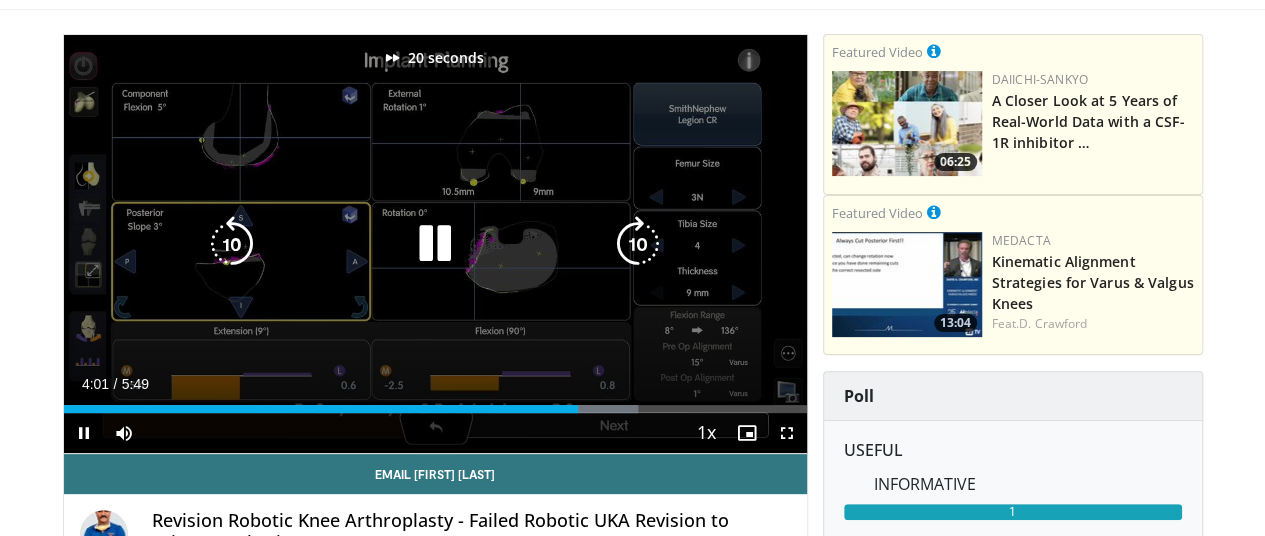 click at bounding box center (638, 244) 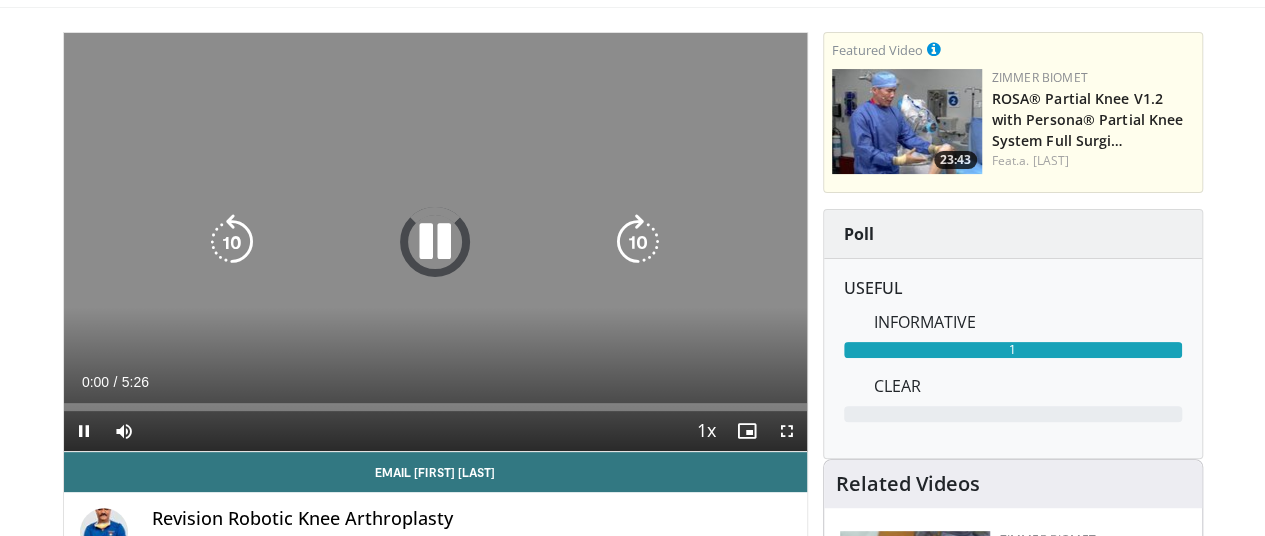 scroll, scrollTop: 120, scrollLeft: 0, axis: vertical 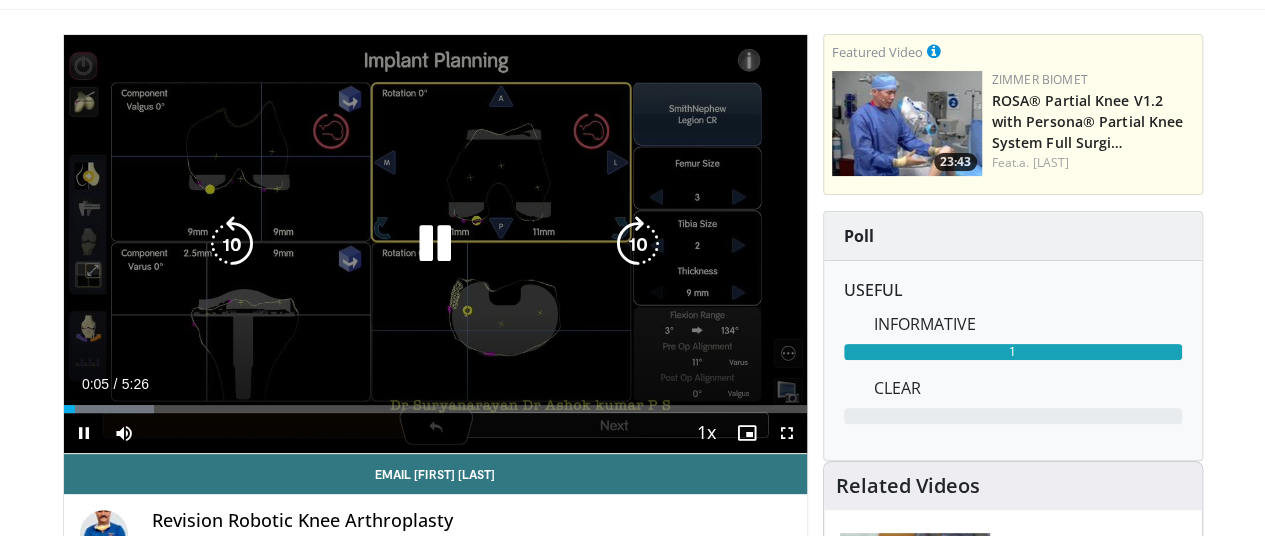 click at bounding box center [638, 244] 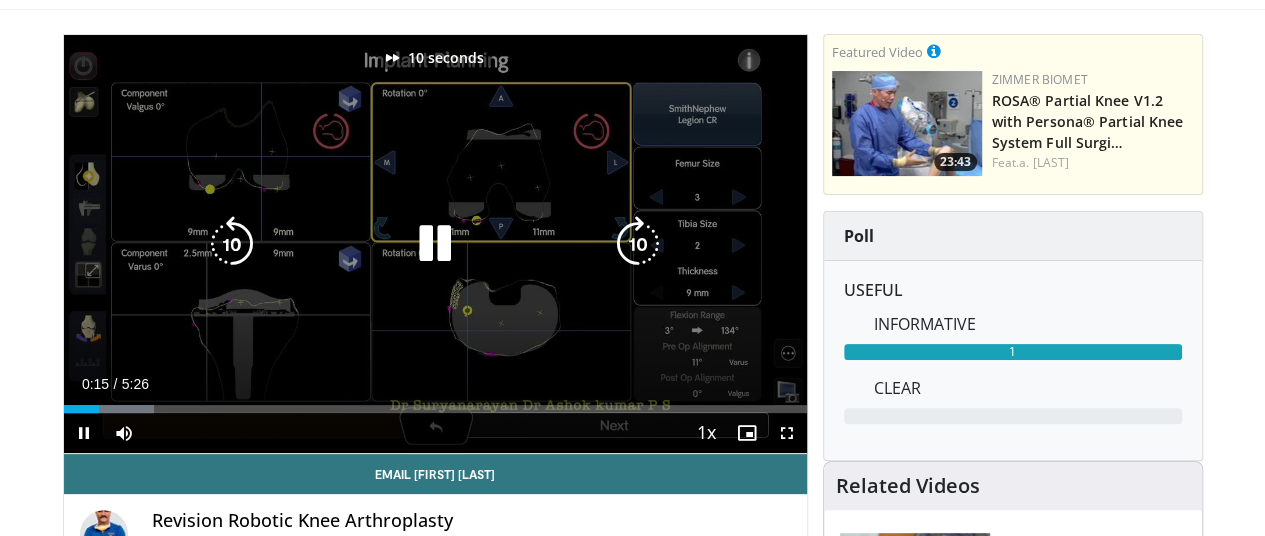 click at bounding box center [638, 244] 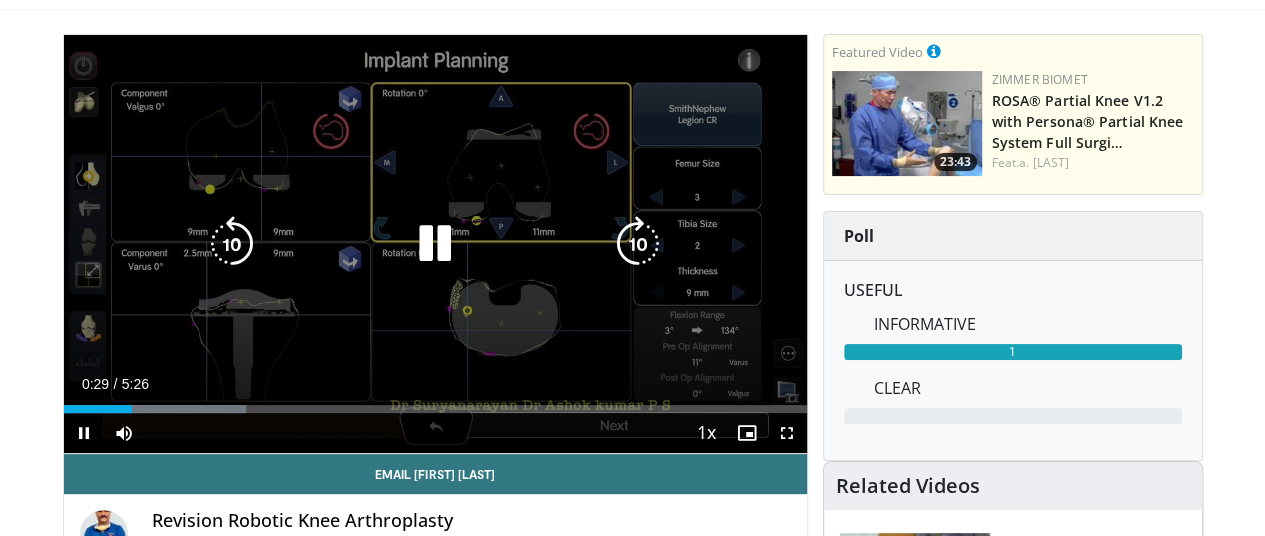 click at bounding box center [638, 244] 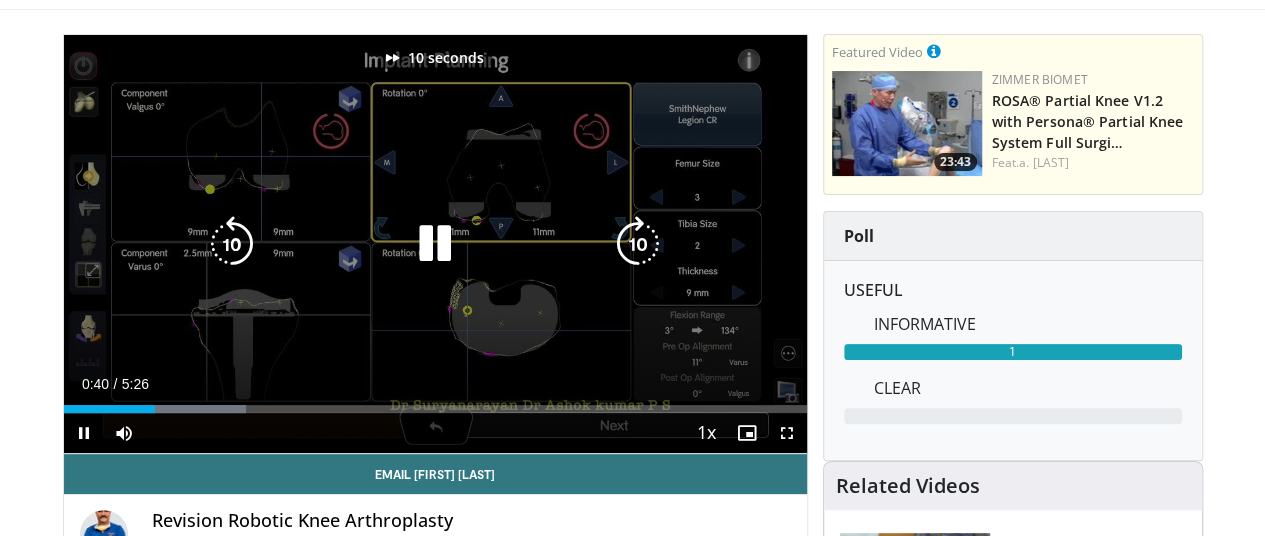 click at bounding box center [638, 244] 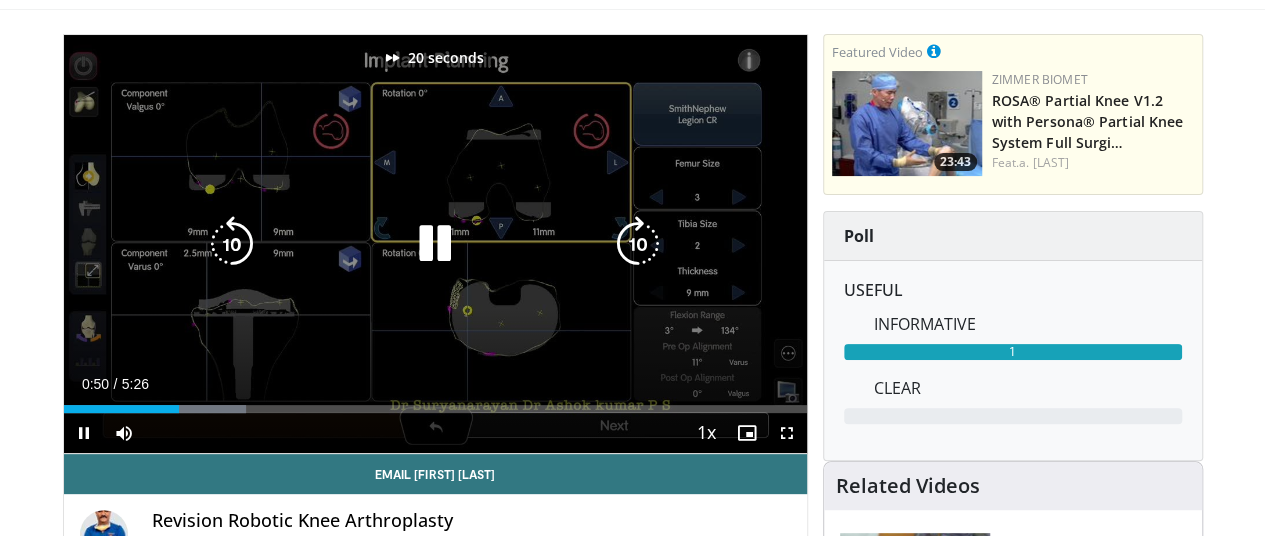 click at bounding box center [638, 244] 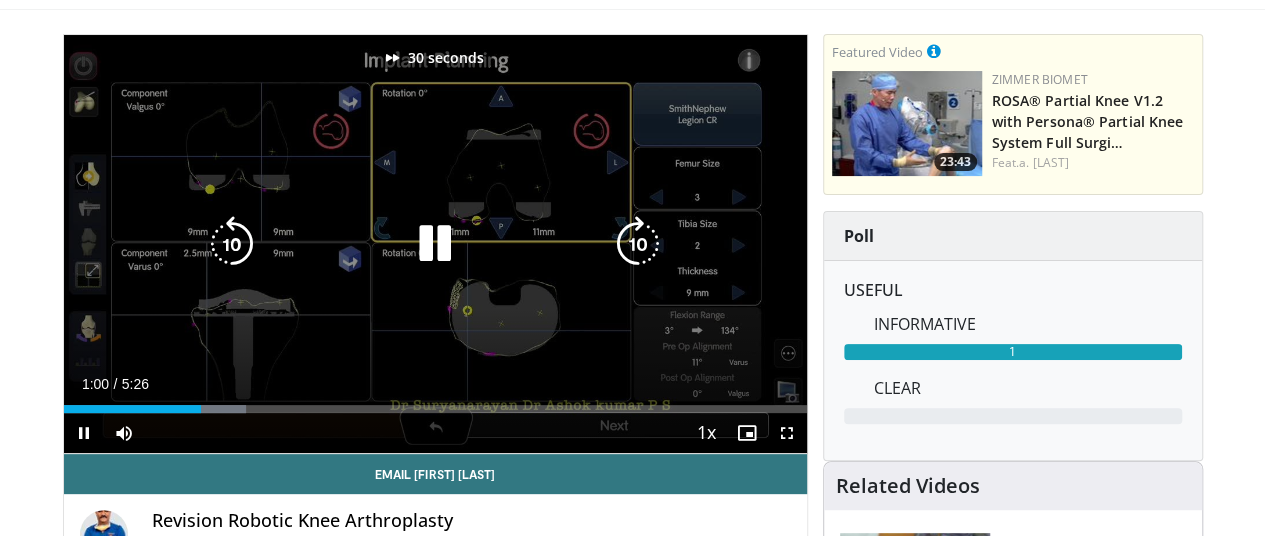 click at bounding box center [638, 244] 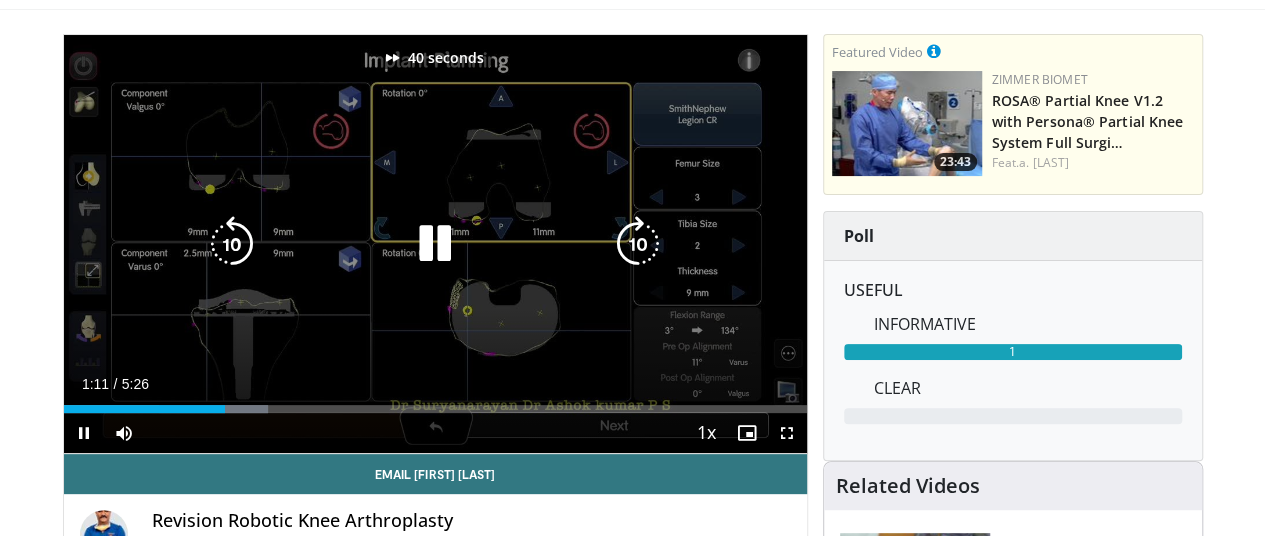 click at bounding box center (638, 244) 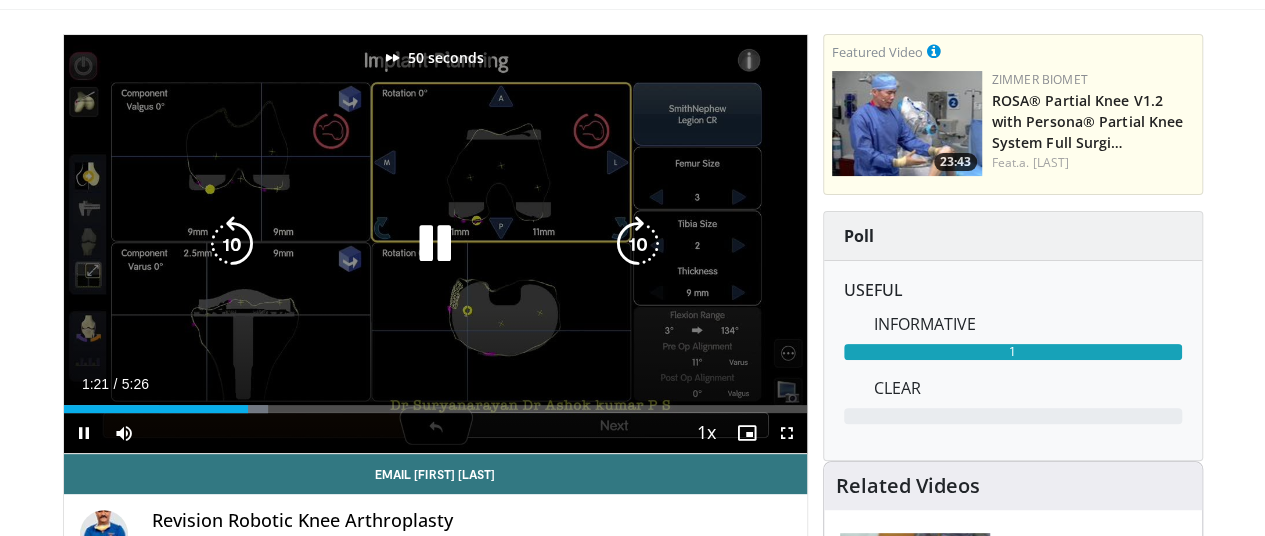 click at bounding box center [638, 244] 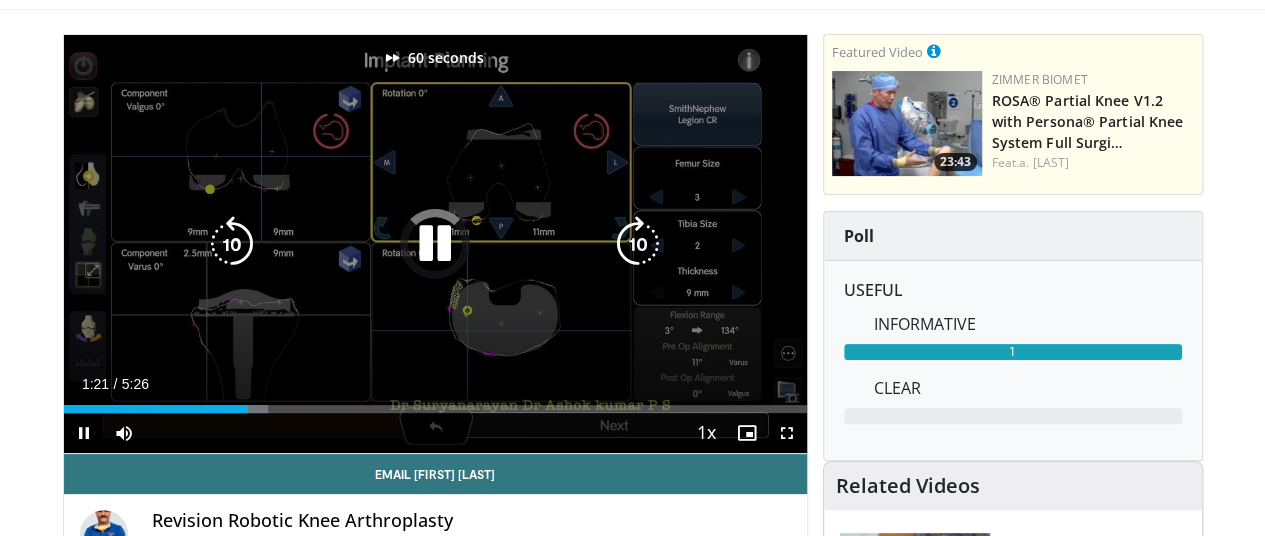 click at bounding box center [638, 244] 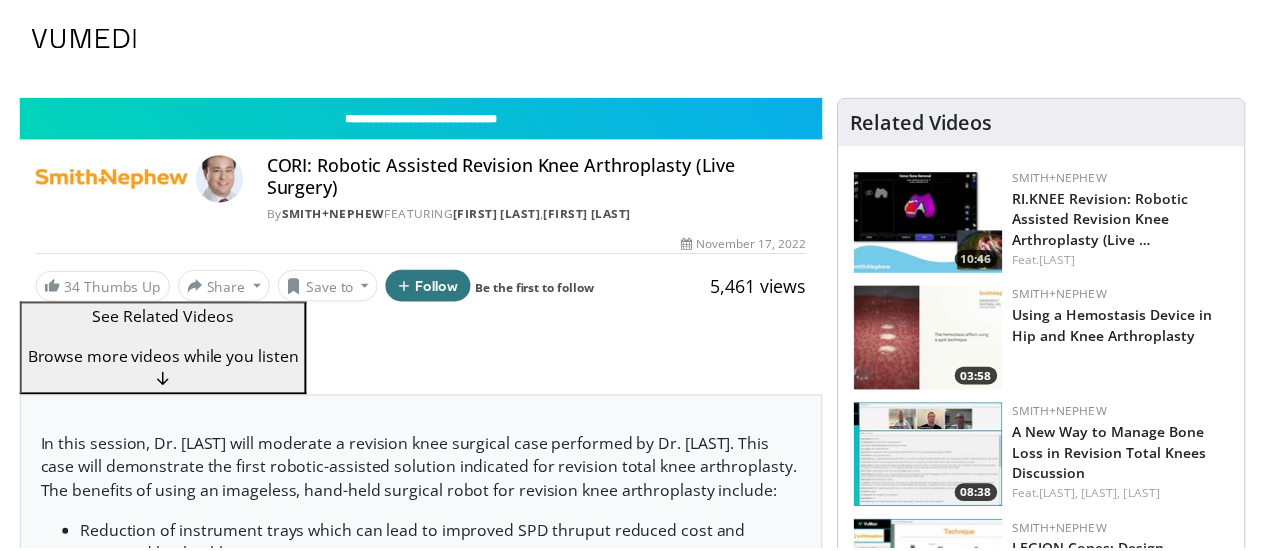 scroll, scrollTop: 0, scrollLeft: 0, axis: both 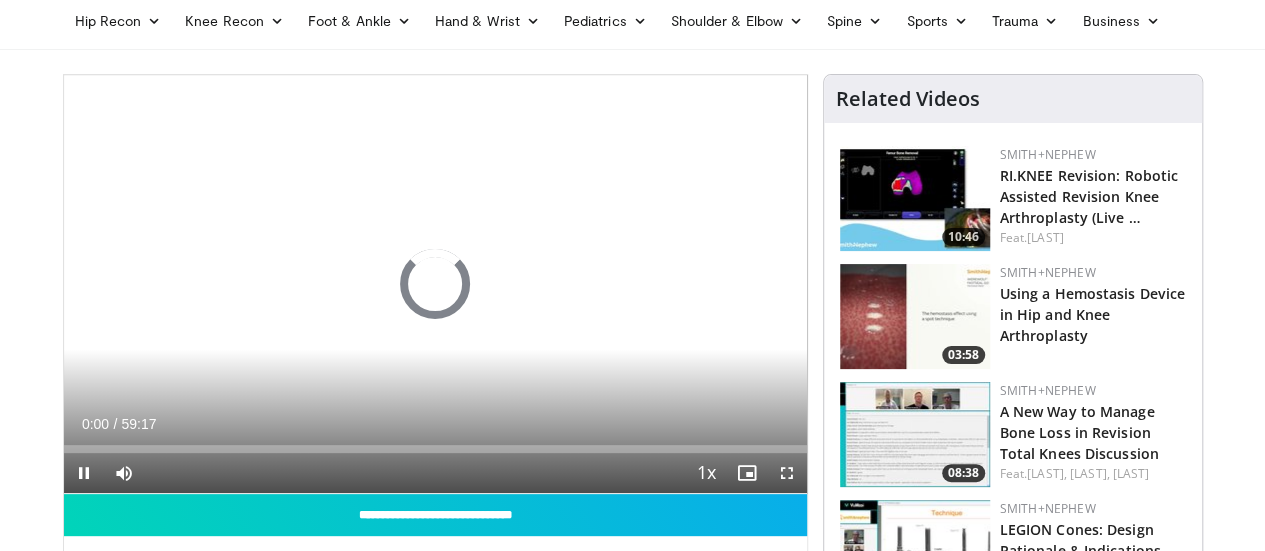 click on "10 seconds
Tap to unmute" at bounding box center (435, 284) 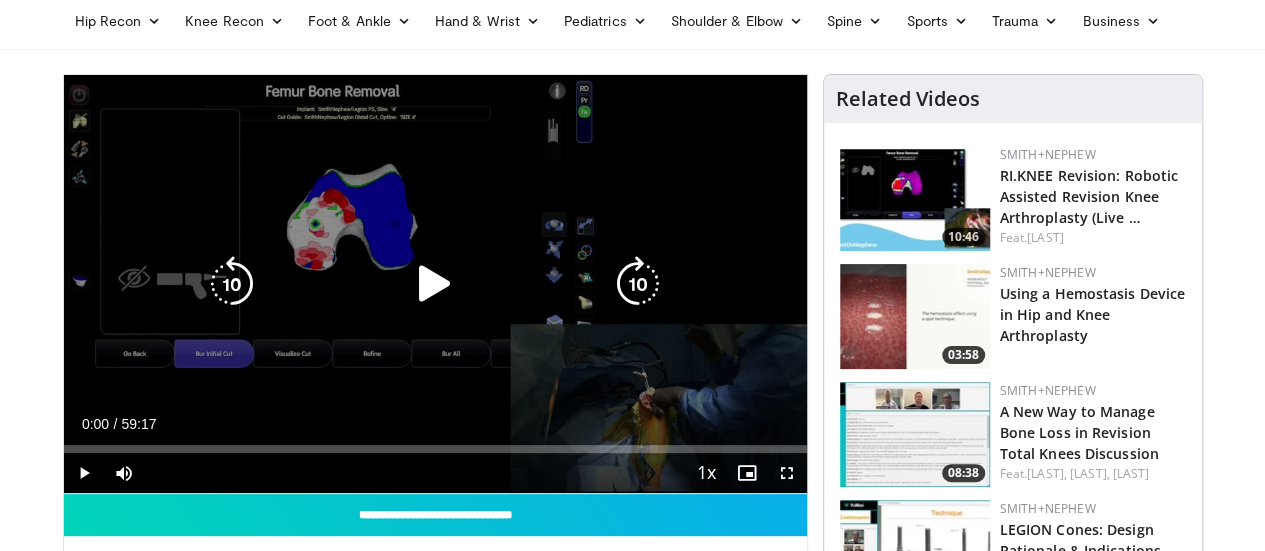click at bounding box center [435, 284] 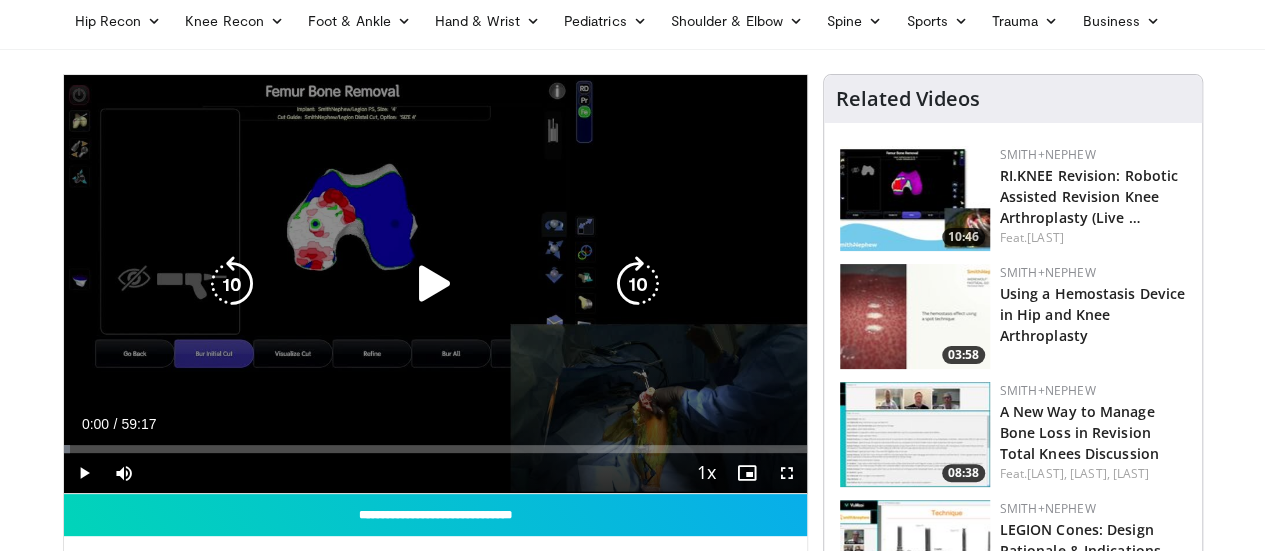 click at bounding box center [435, 284] 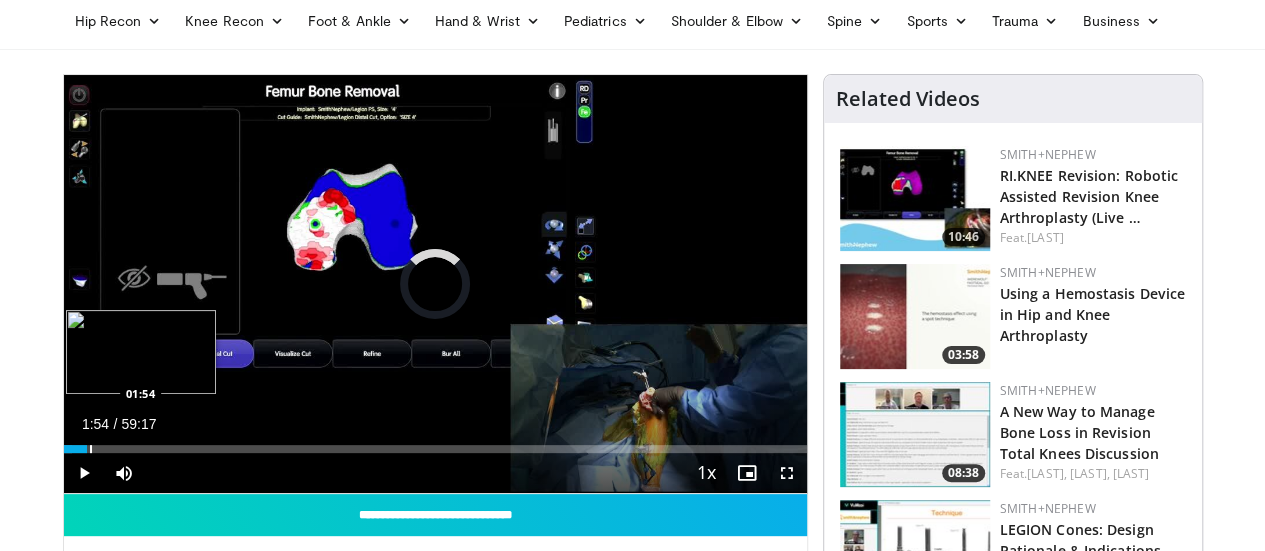 click at bounding box center (91, 449) 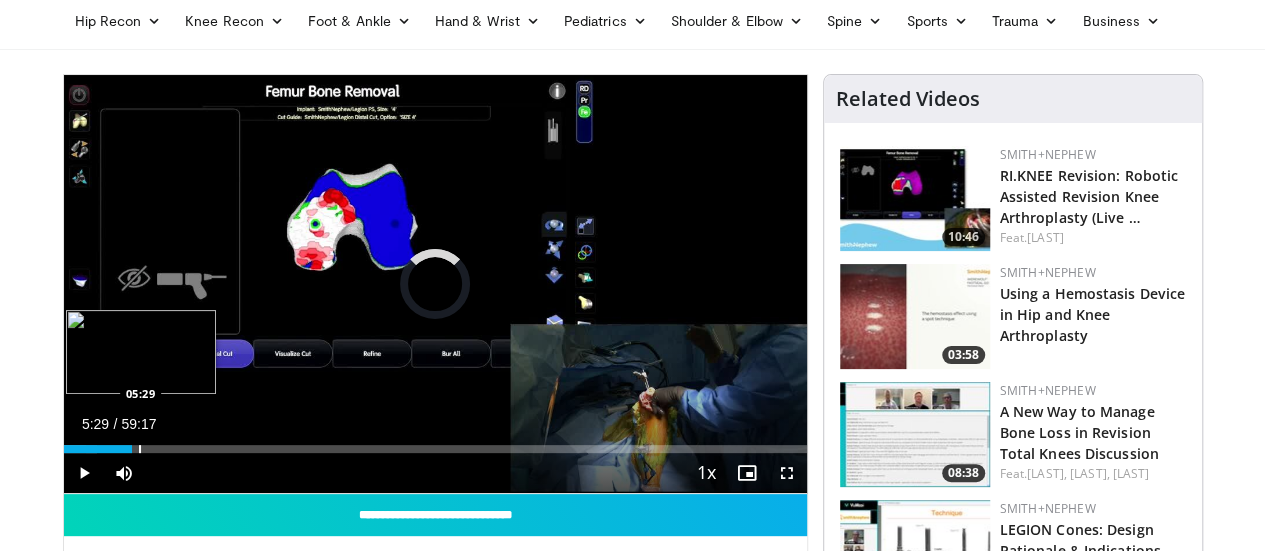click at bounding box center [140, 449] 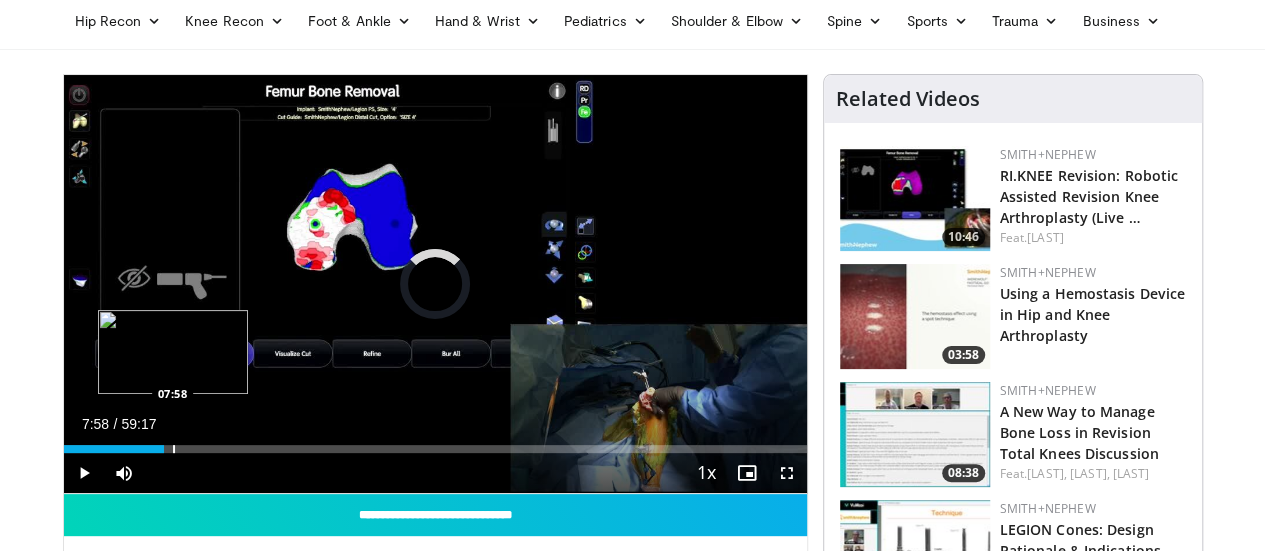click at bounding box center [174, 449] 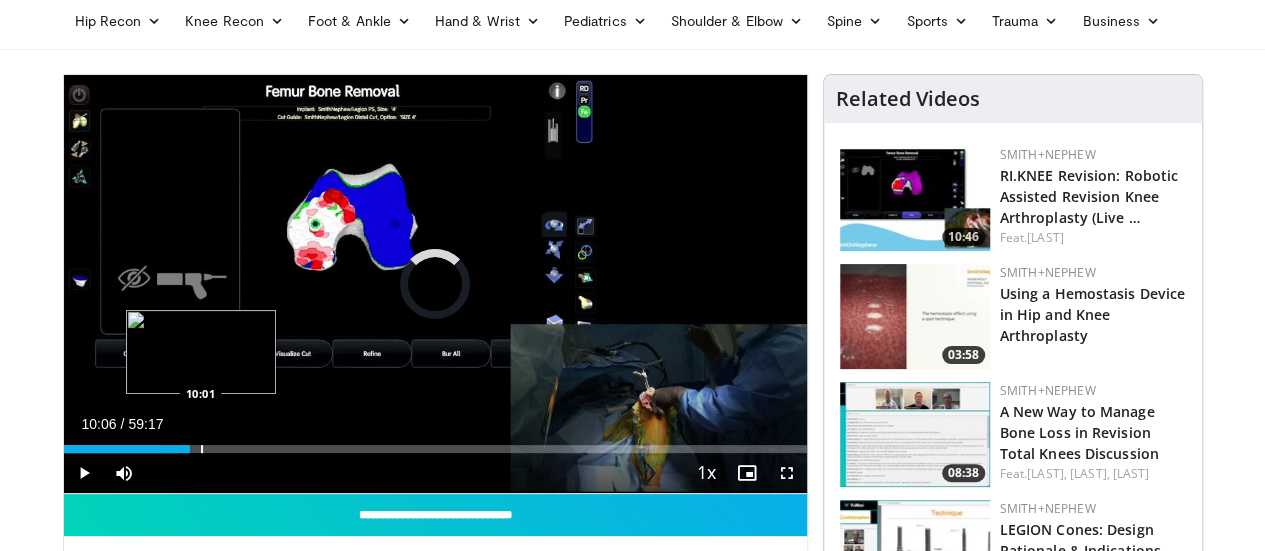 click at bounding box center (202, 449) 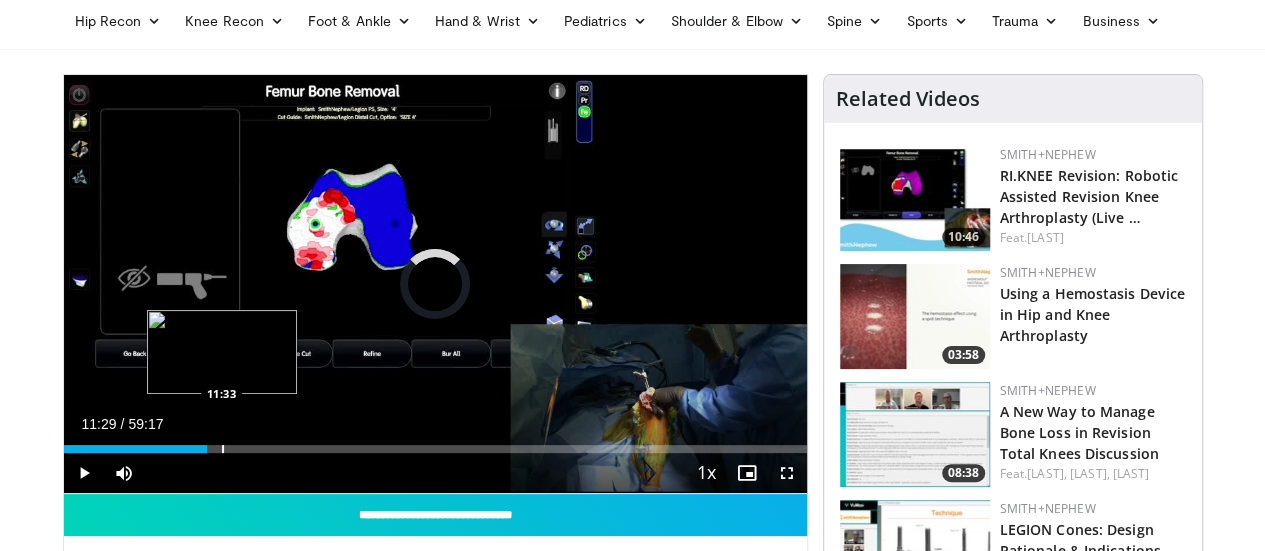 click on "Loaded :  0.00% 11:29 11:33" at bounding box center (435, 449) 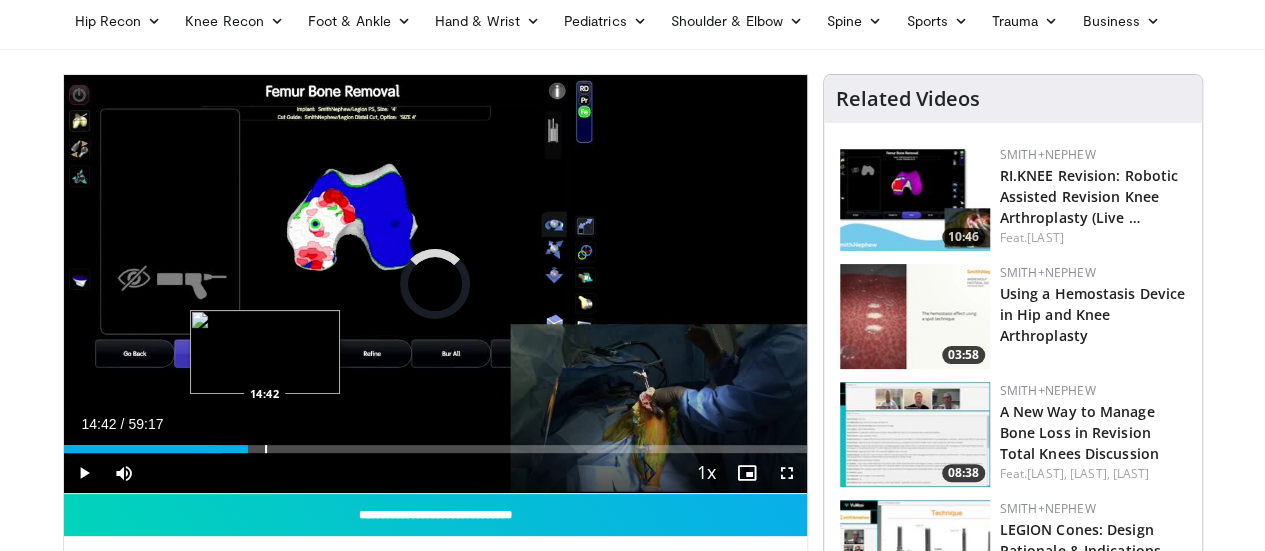 click on "Loaded :  21.33% 14:42 14:42" at bounding box center [435, 443] 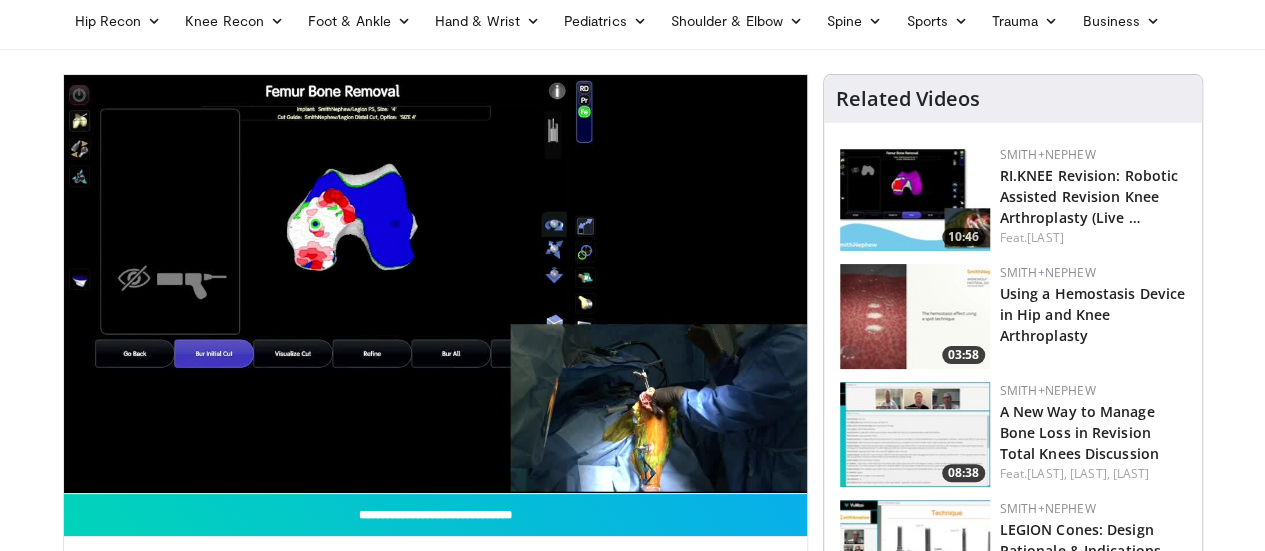 type 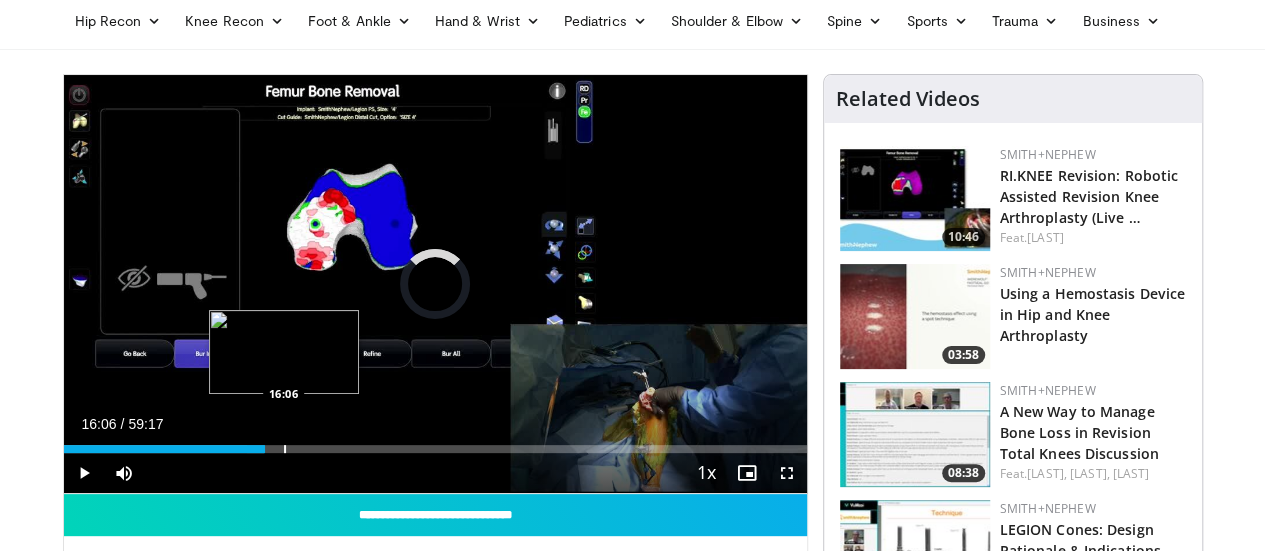 click at bounding box center [285, 449] 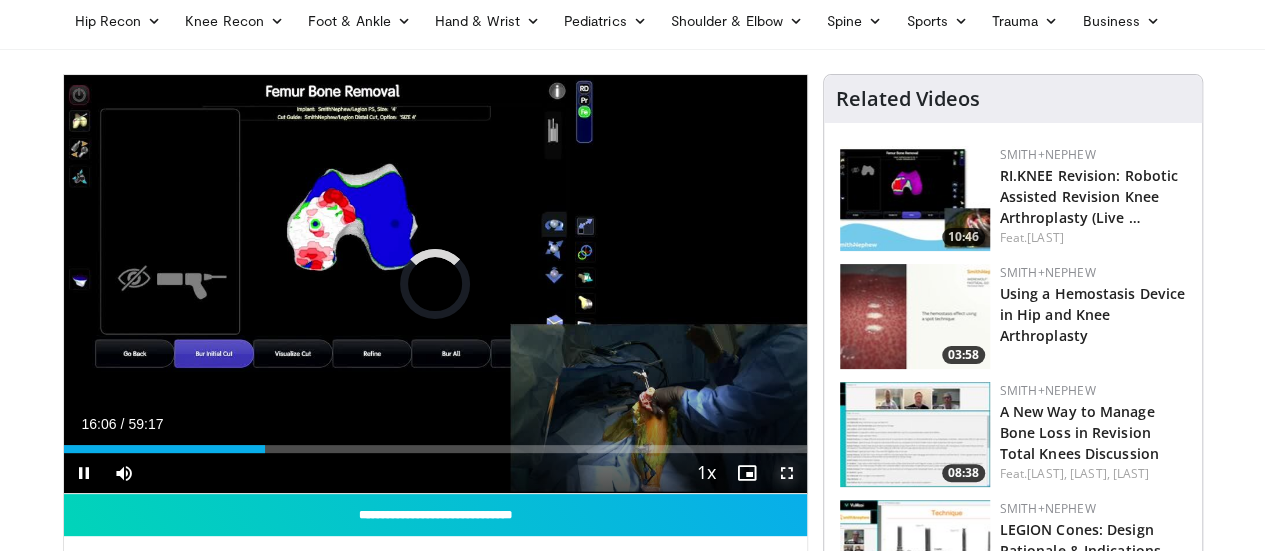 click at bounding box center (787, 473) 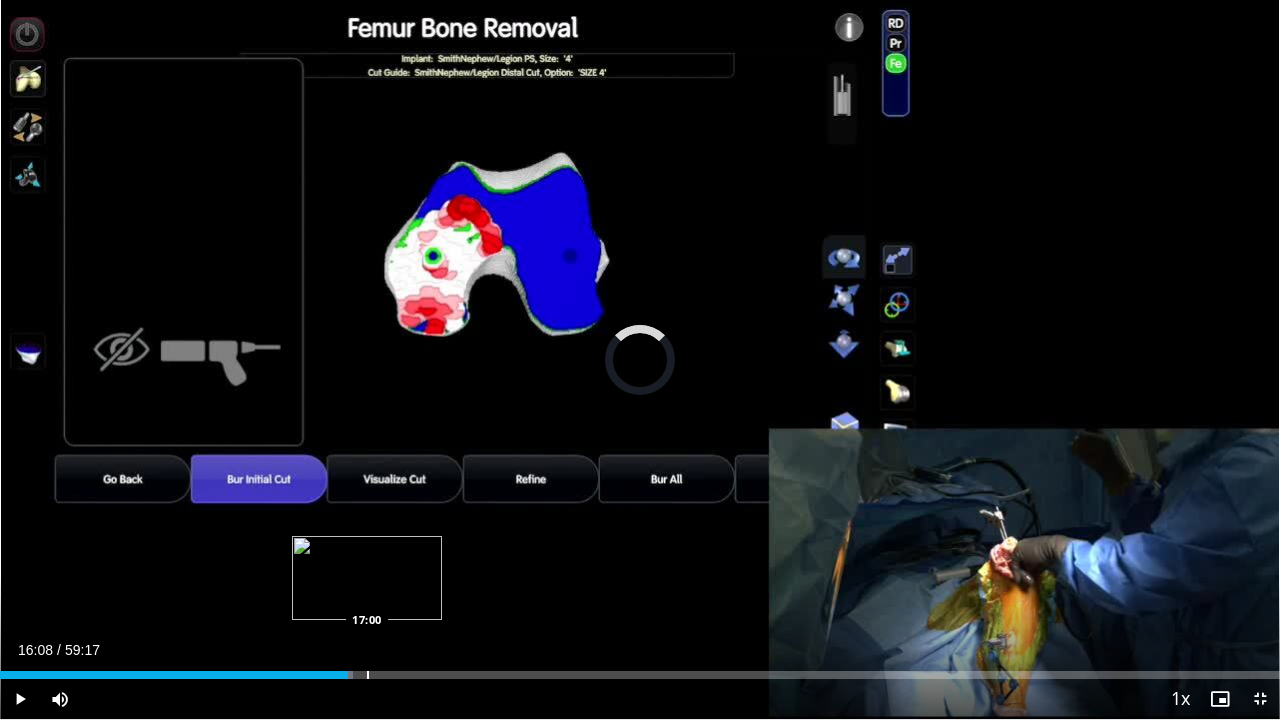click at bounding box center [368, 675] 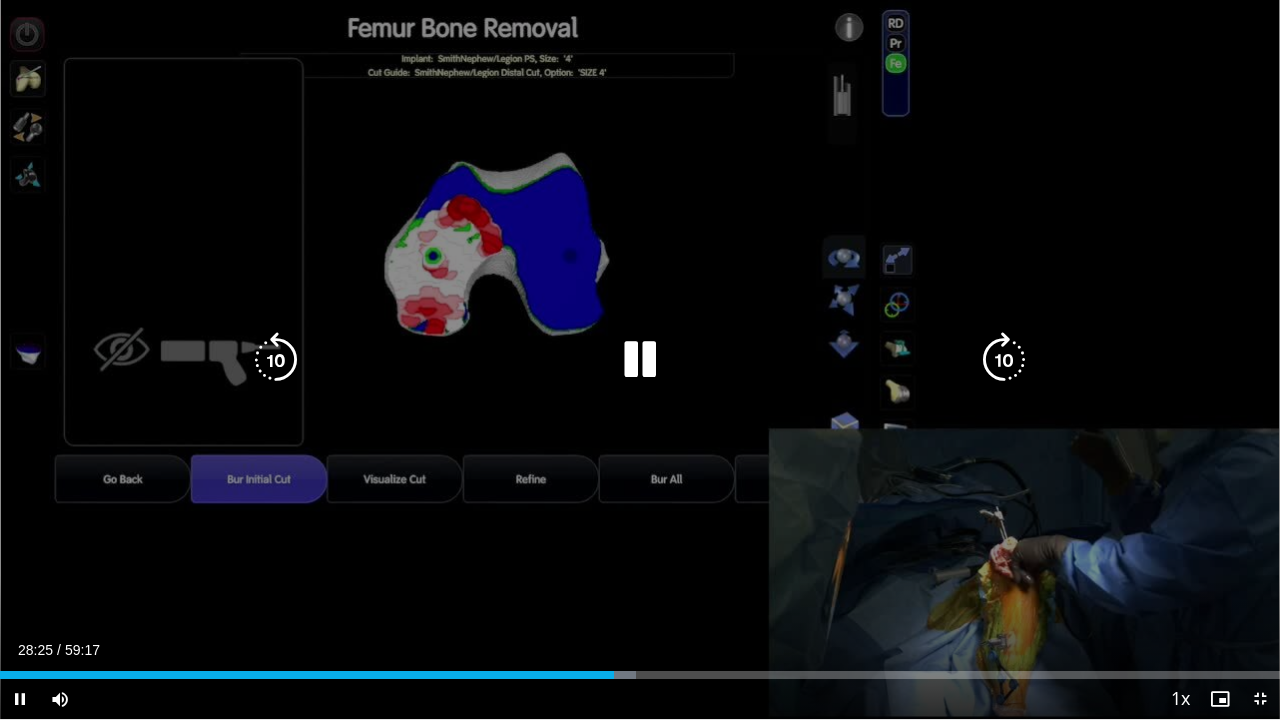 click at bounding box center [640, 360] 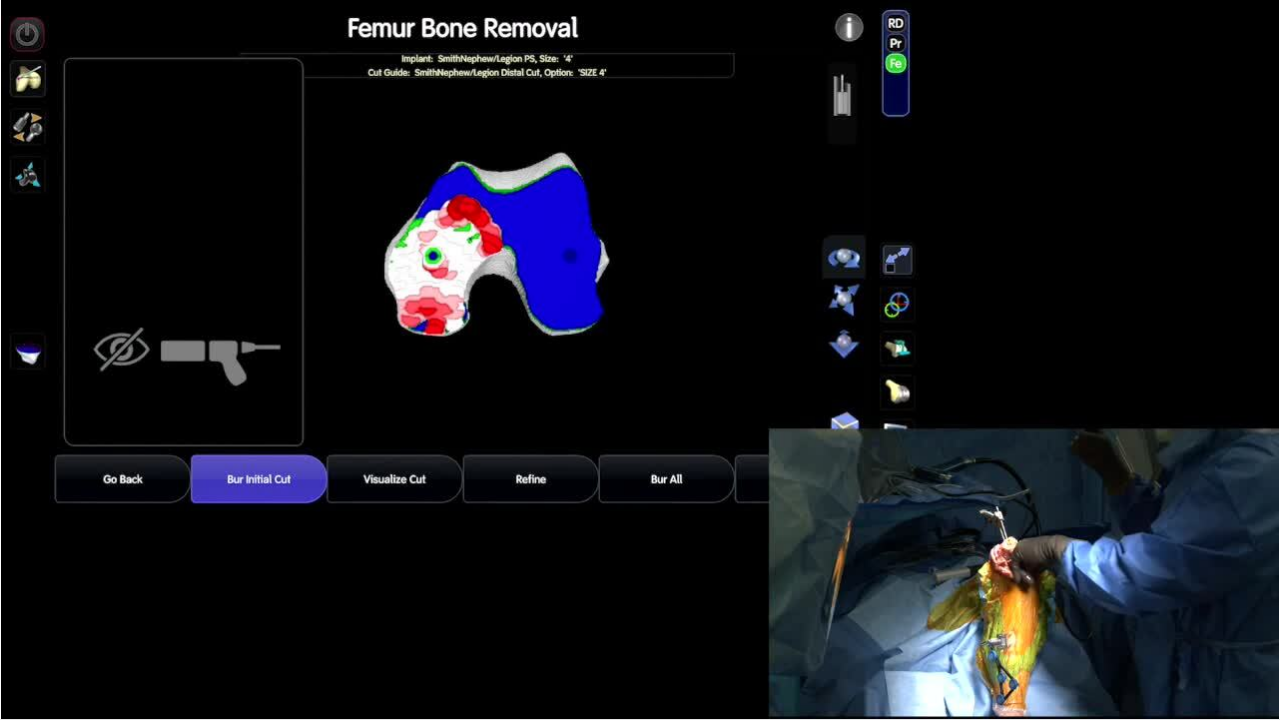 click on "10 seconds
Tap to unmute" at bounding box center [640, 359] 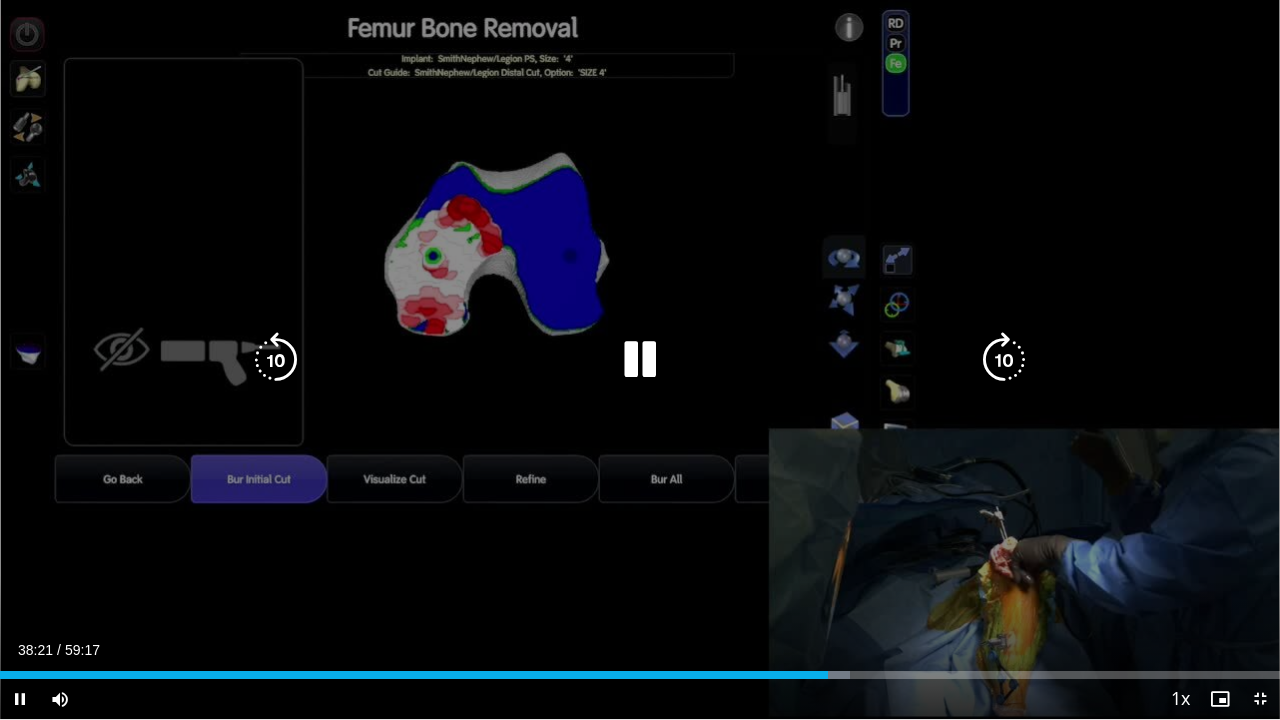 click on "40 seconds
Tap to unmute" at bounding box center (640, 359) 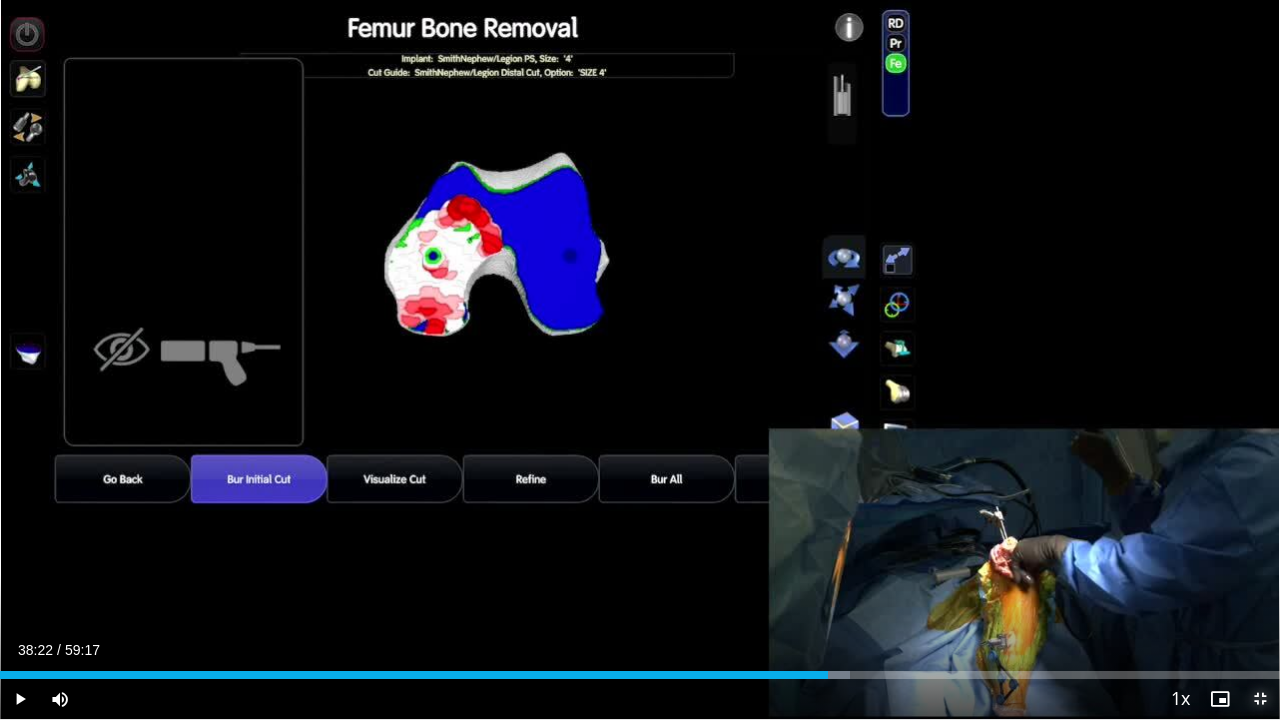 click at bounding box center [1260, 699] 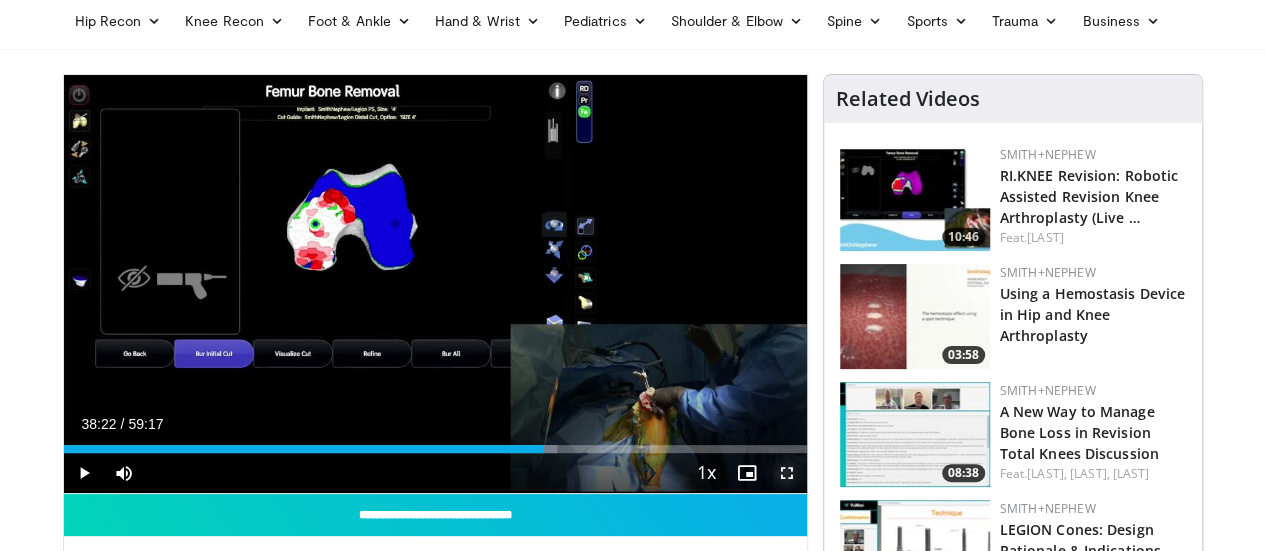 click at bounding box center [787, 473] 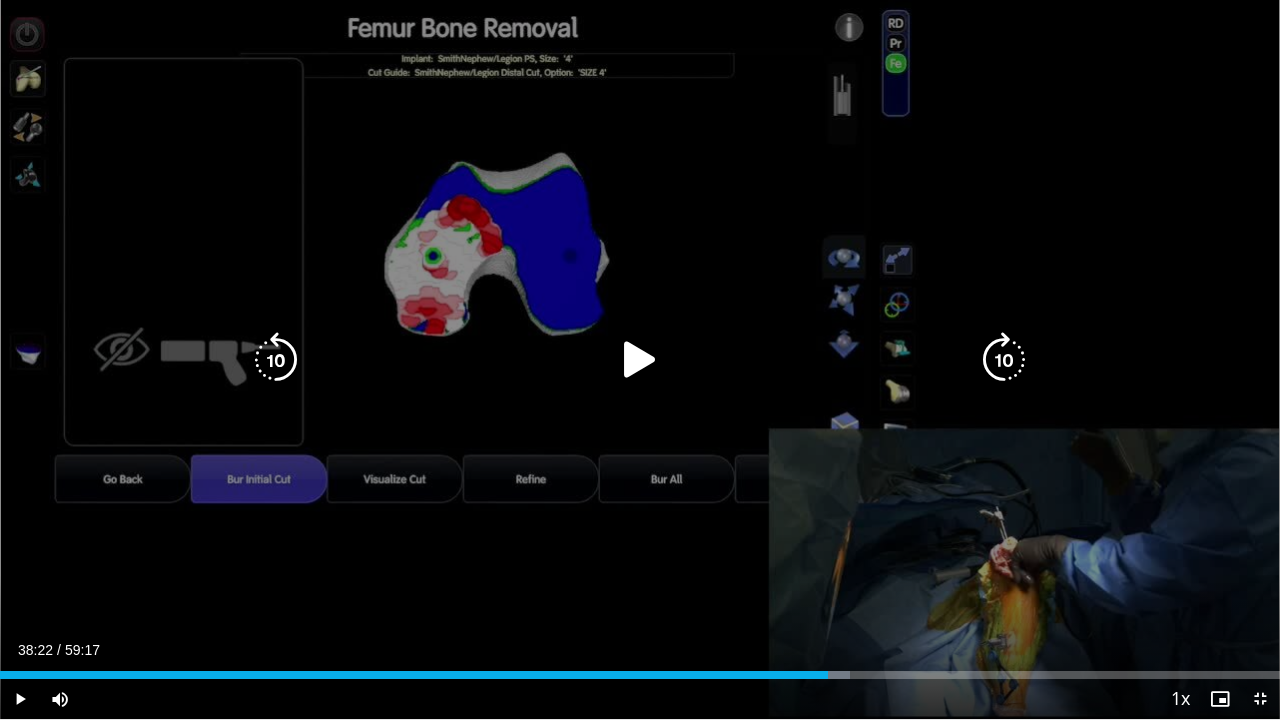 click on "40 seconds
Tap to unmute" at bounding box center (640, 359) 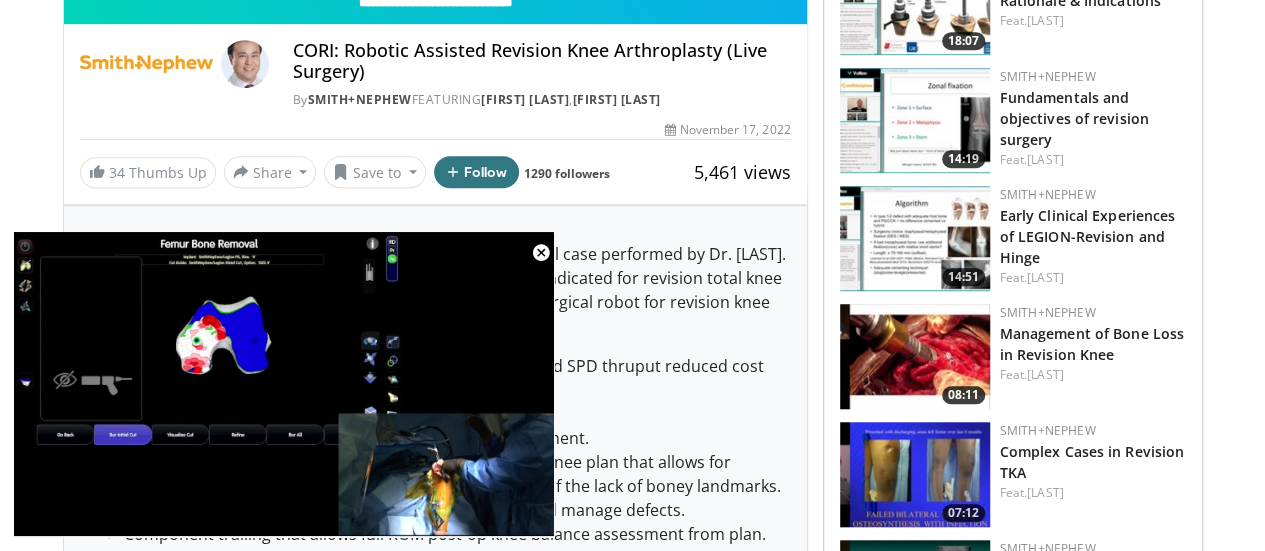 scroll, scrollTop: 641, scrollLeft: 0, axis: vertical 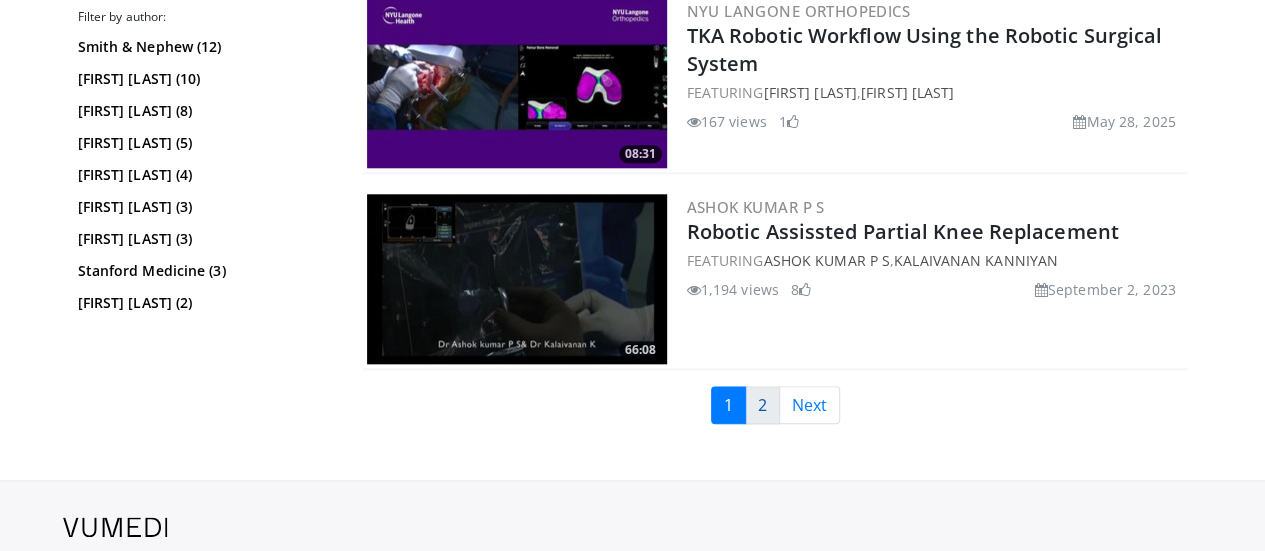 click on "2" at bounding box center (762, 405) 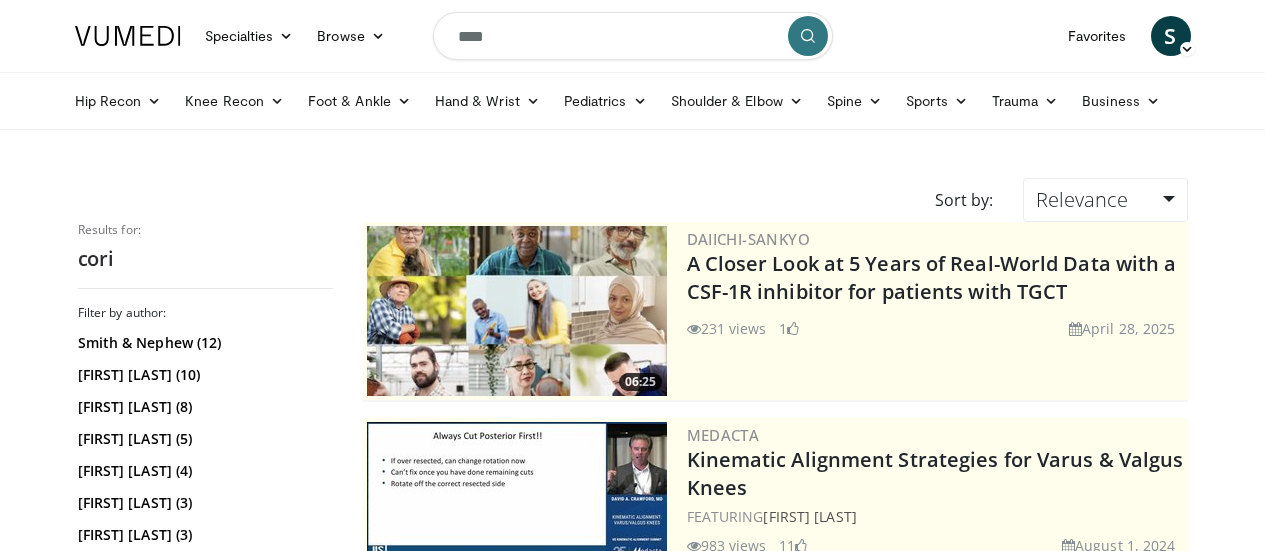 scroll, scrollTop: 0, scrollLeft: 0, axis: both 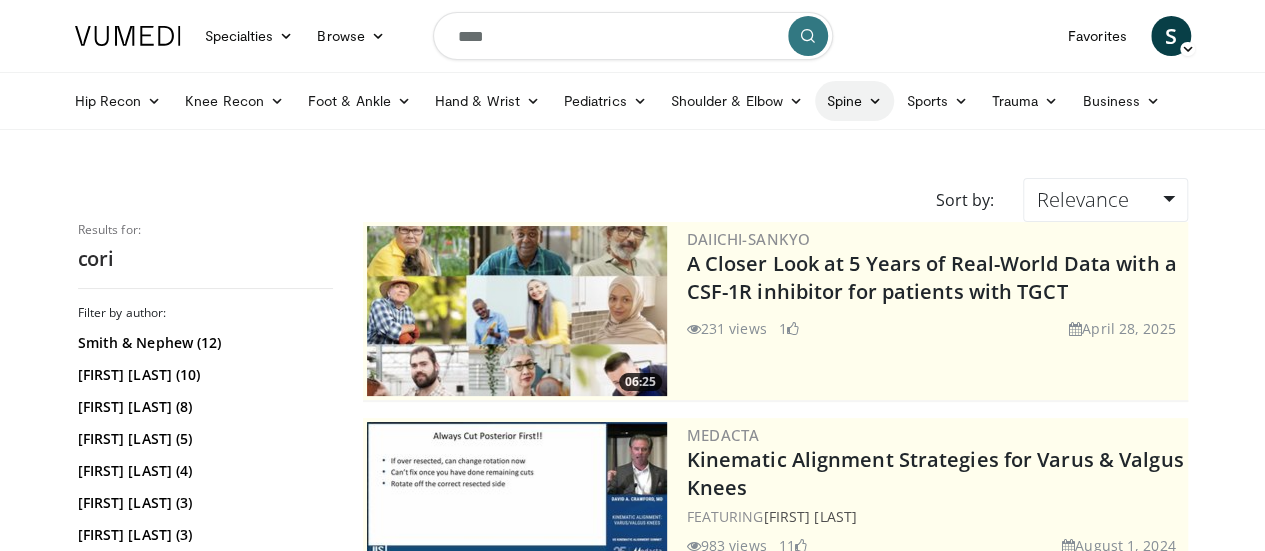 click on "Spine" at bounding box center (854, 101) 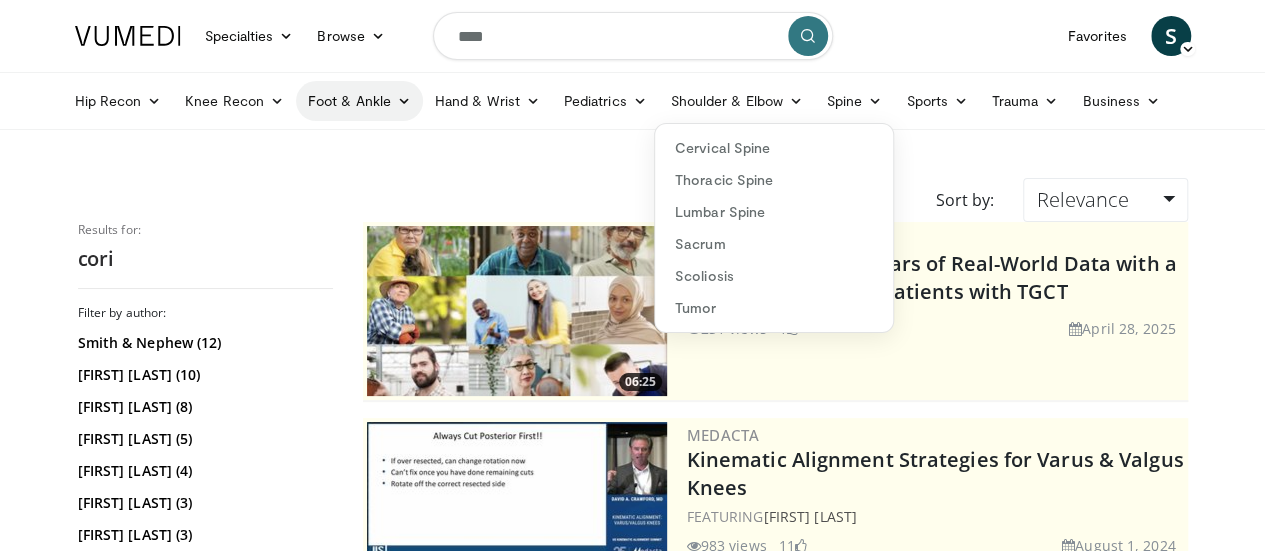 click on "Foot & Ankle" at bounding box center [359, 101] 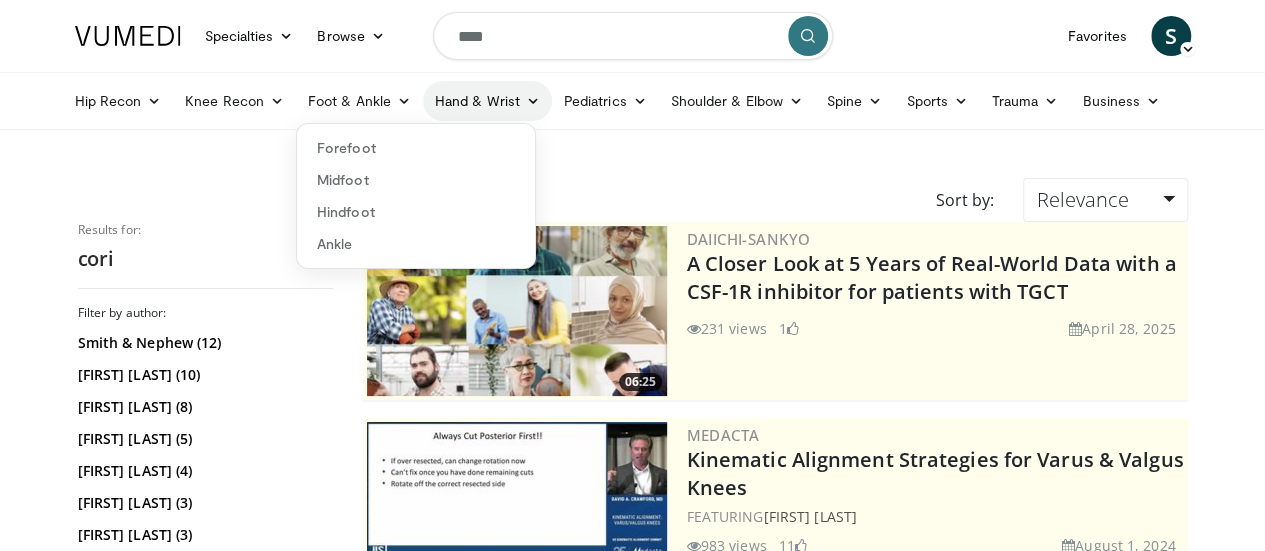 click on "Hand & Wrist" at bounding box center (487, 101) 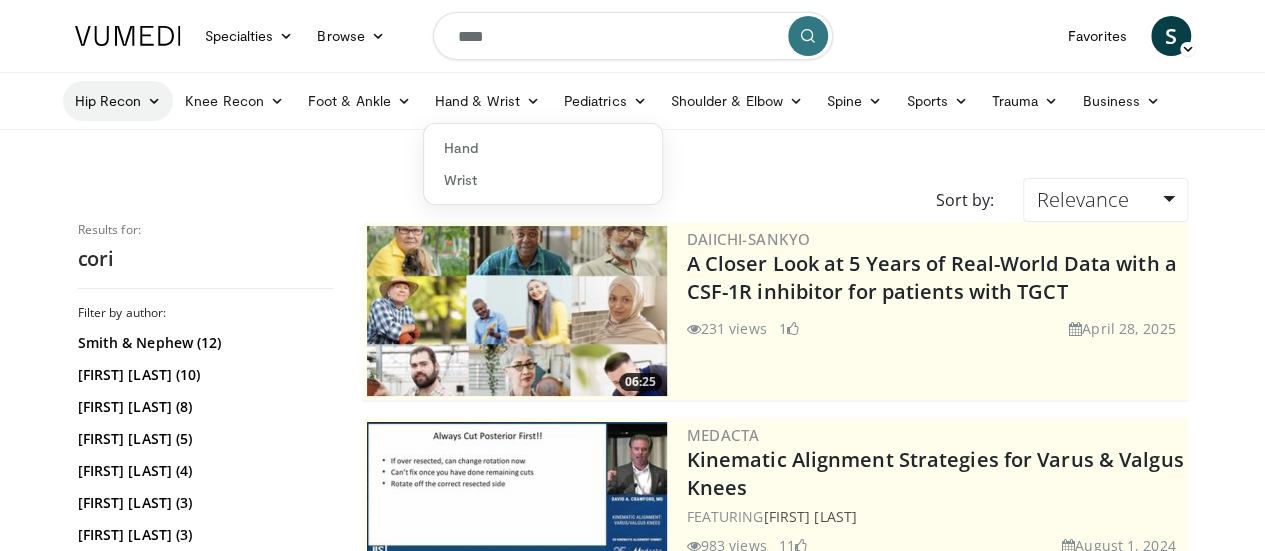 click on "Hip Recon" at bounding box center (118, 101) 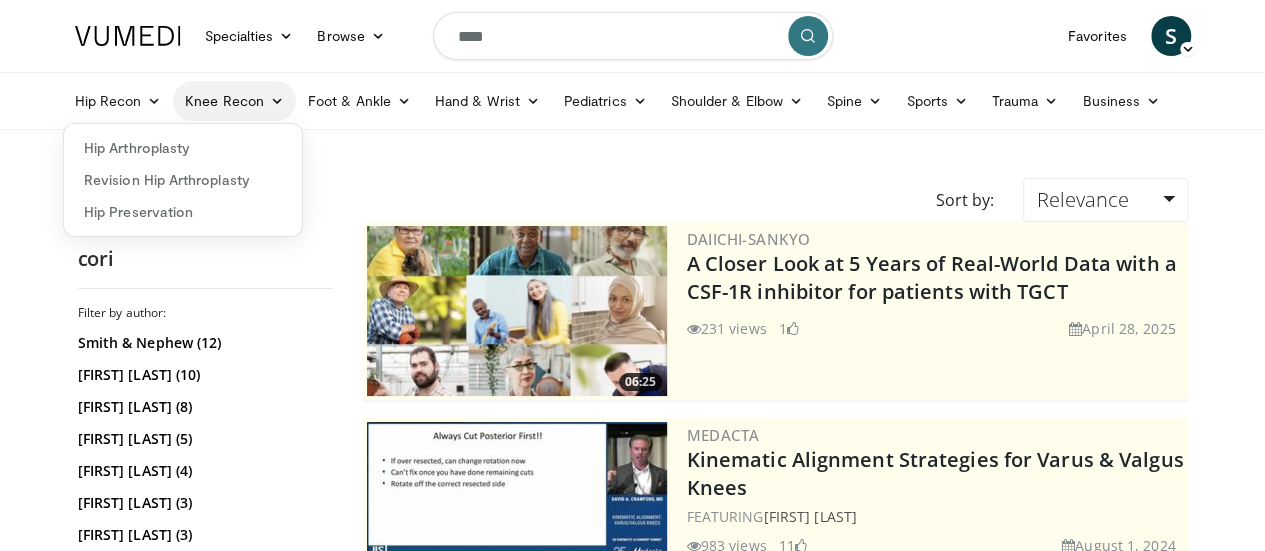 click on "Knee Recon" at bounding box center (234, 101) 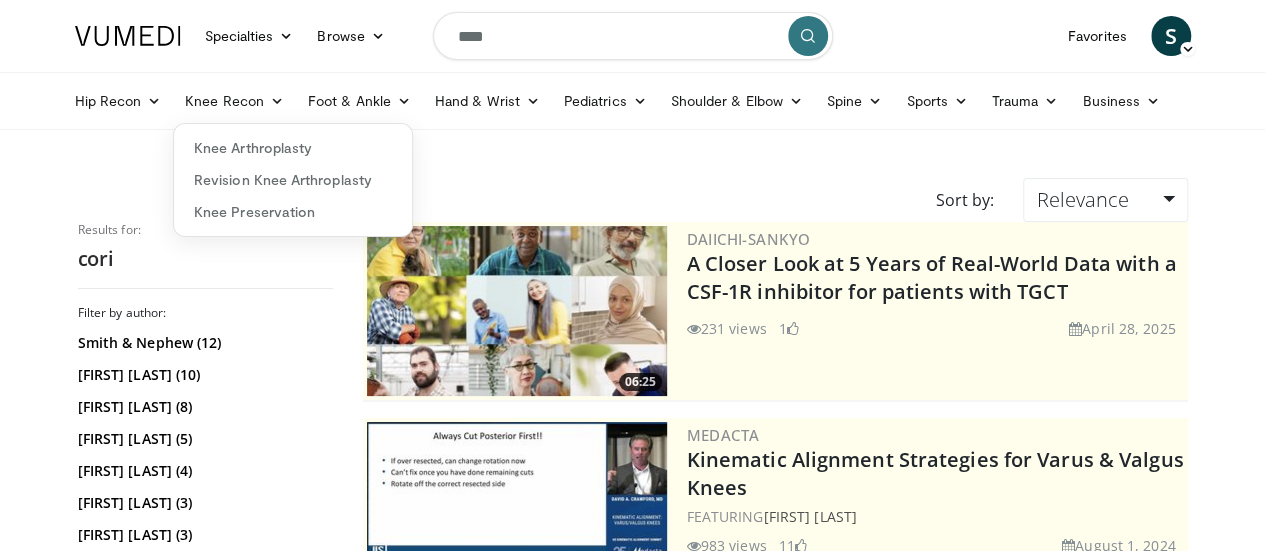 click on "Specialties
Adult & Family Medicine
Allergy, Asthma, Immunology
Anesthesiology
Cardiology
Dental
Dermatology
Endocrinology
Gastroenterology & Hepatology
General Surgery
Hematology & Oncology
Infectious Disease
Nephrology
Neurology
Neurosurgery
Obstetrics & Gynecology
Ophthalmology
Oral Maxillofacial
Orthopaedics
Otolaryngology
Pediatrics
Plastic Surgery
Podiatry
Psychiatry
Pulmonology
Radiation Oncology
Radiology
Rheumatology
Urology
Browse
S" at bounding box center (633, 36) 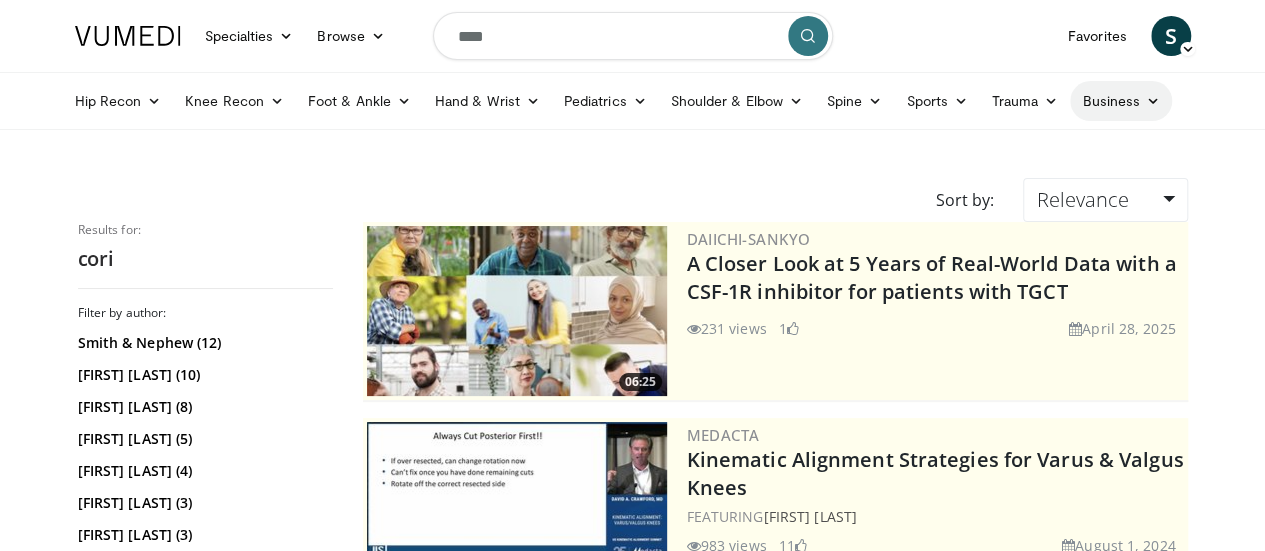 click on "Business" at bounding box center [1121, 101] 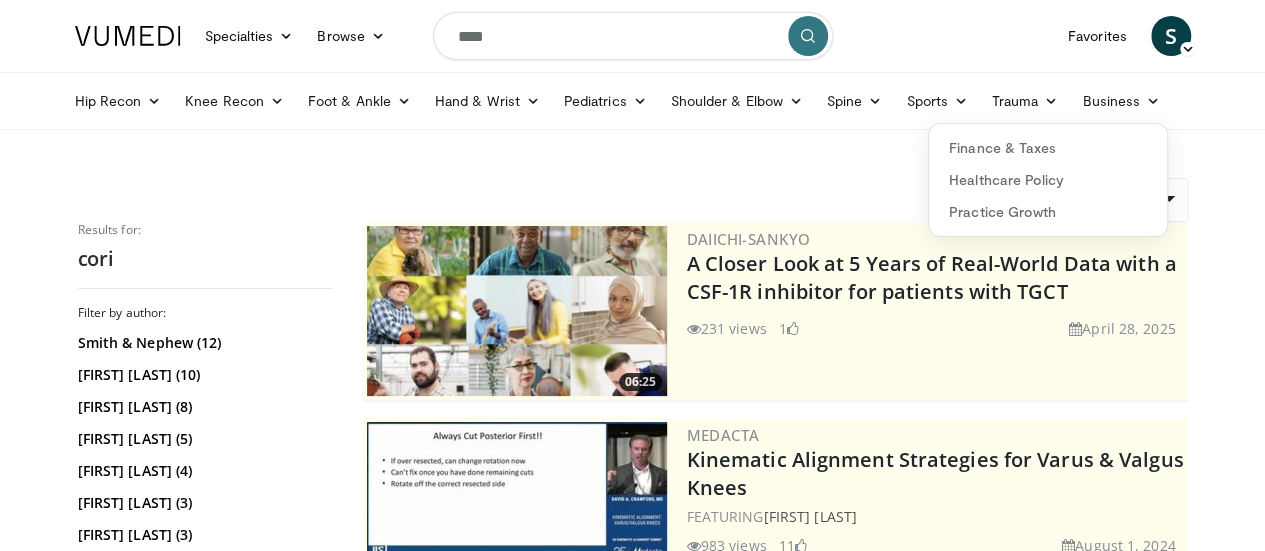 click on "Specialties
Adult & Family Medicine
Allergy, Asthma, Immunology
Anesthesiology
Cardiology
Dental
Dermatology
Endocrinology
Gastroenterology & Hepatology
General Surgery
Hematology & Oncology
Infectious Disease
Nephrology
Neurology
Neurosurgery
Obstetrics & Gynecology
Ophthalmology
Oral Maxillofacial
Orthopaedics
Otolaryngology
Pediatrics
Plastic Surgery
Podiatry
Psychiatry
Pulmonology
Radiation Oncology
Radiology
Rheumatology
Urology
Browse
S" at bounding box center [633, 36] 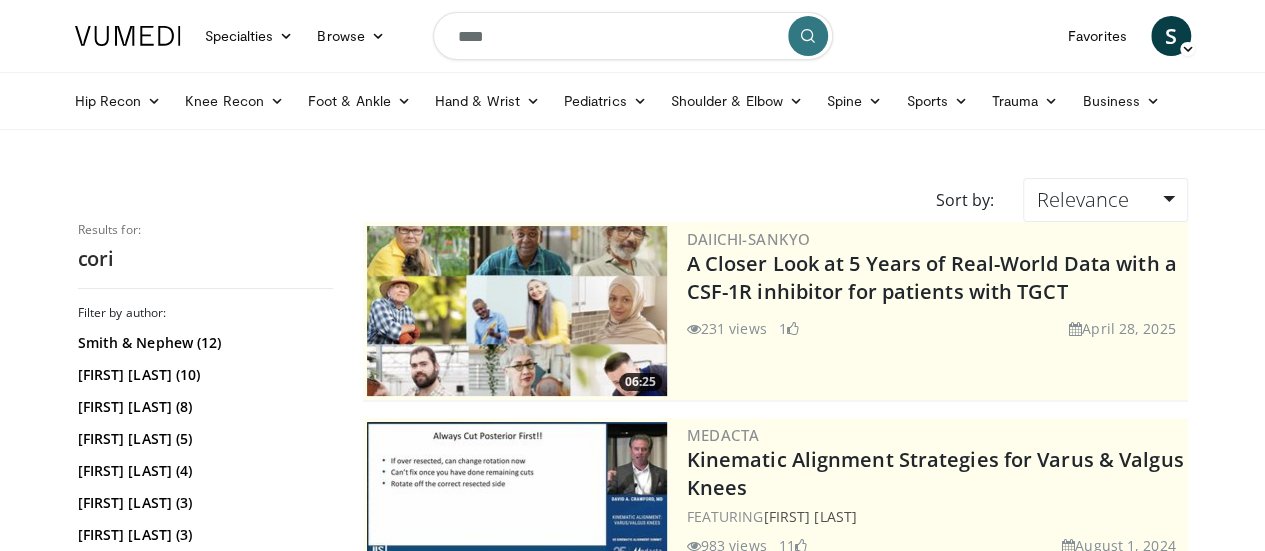 click at bounding box center [128, 36] 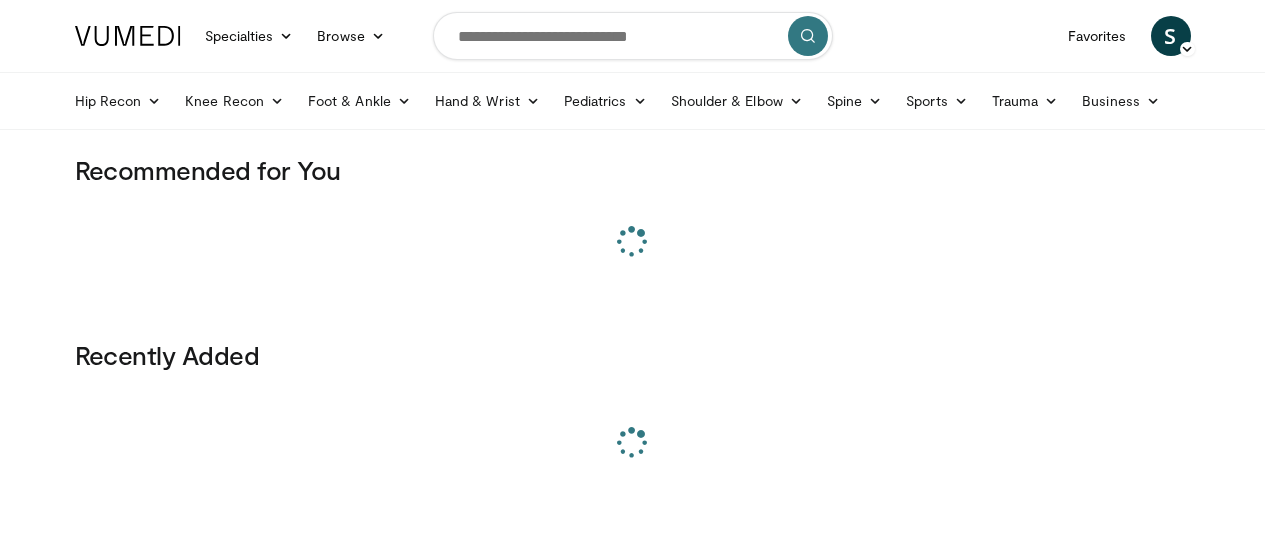 scroll, scrollTop: 0, scrollLeft: 0, axis: both 